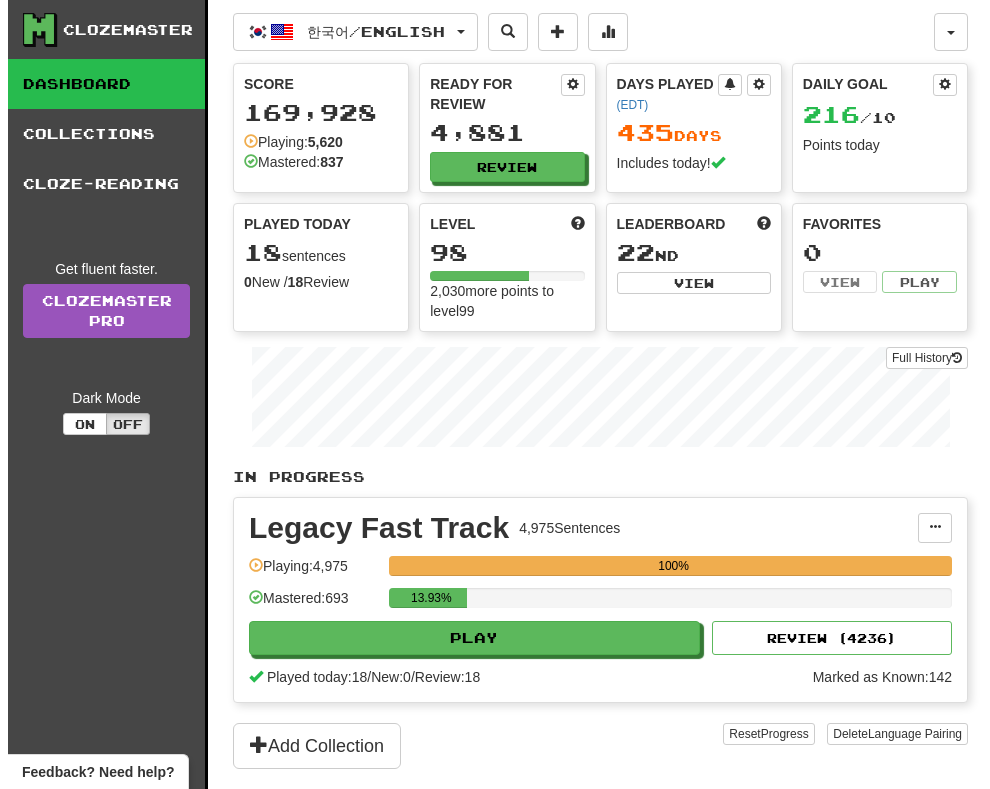 scroll, scrollTop: 0, scrollLeft: 0, axis: both 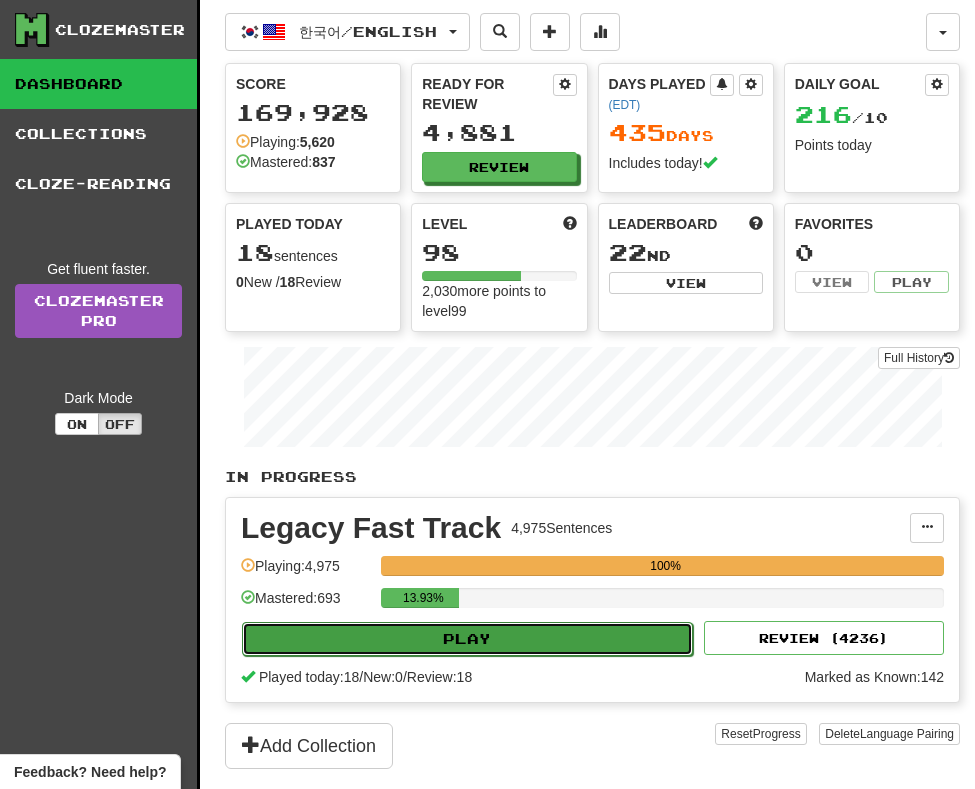 click on "Play" at bounding box center [467, 639] 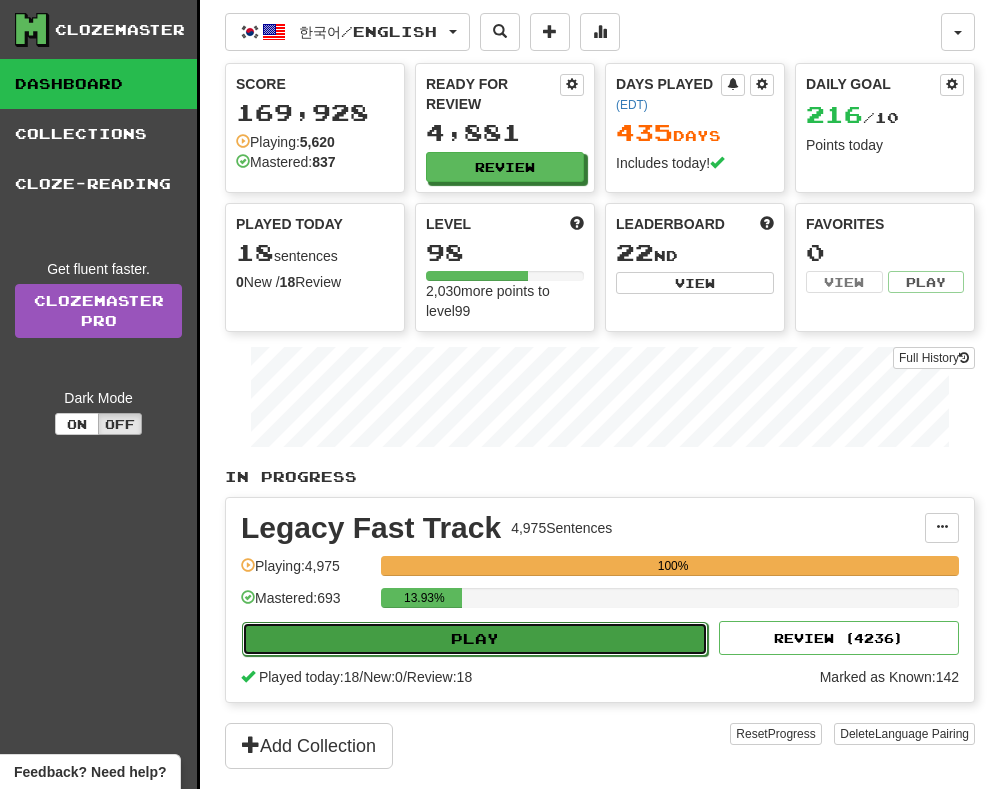 select on "**" 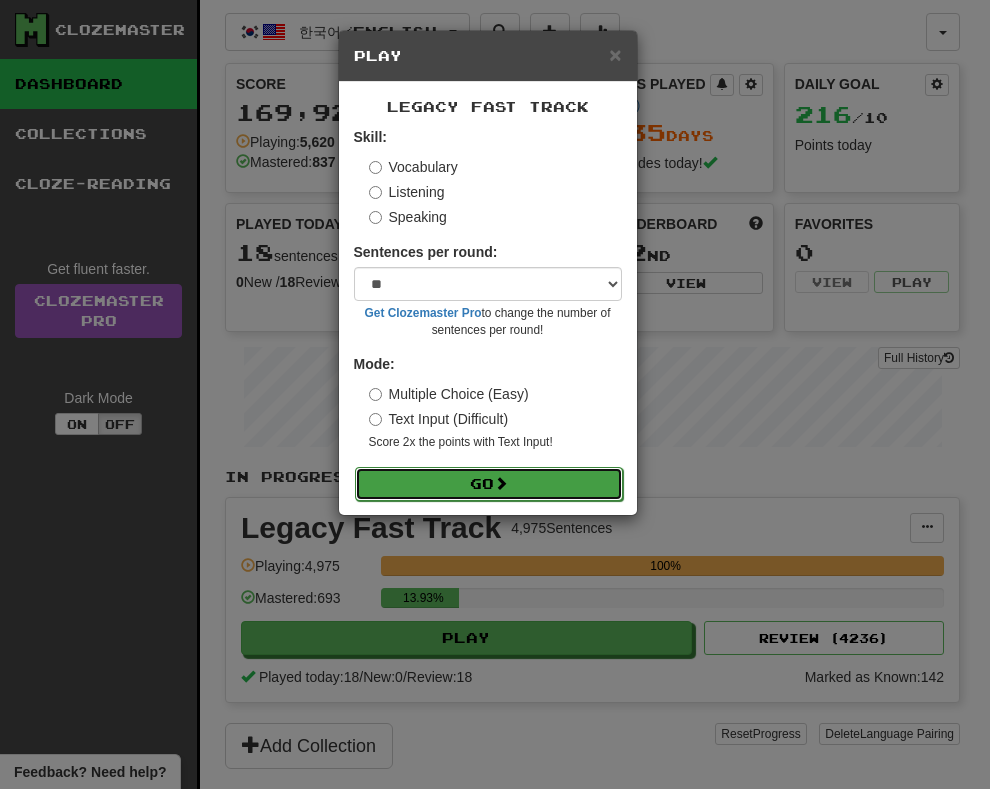 click on "Go" at bounding box center (489, 484) 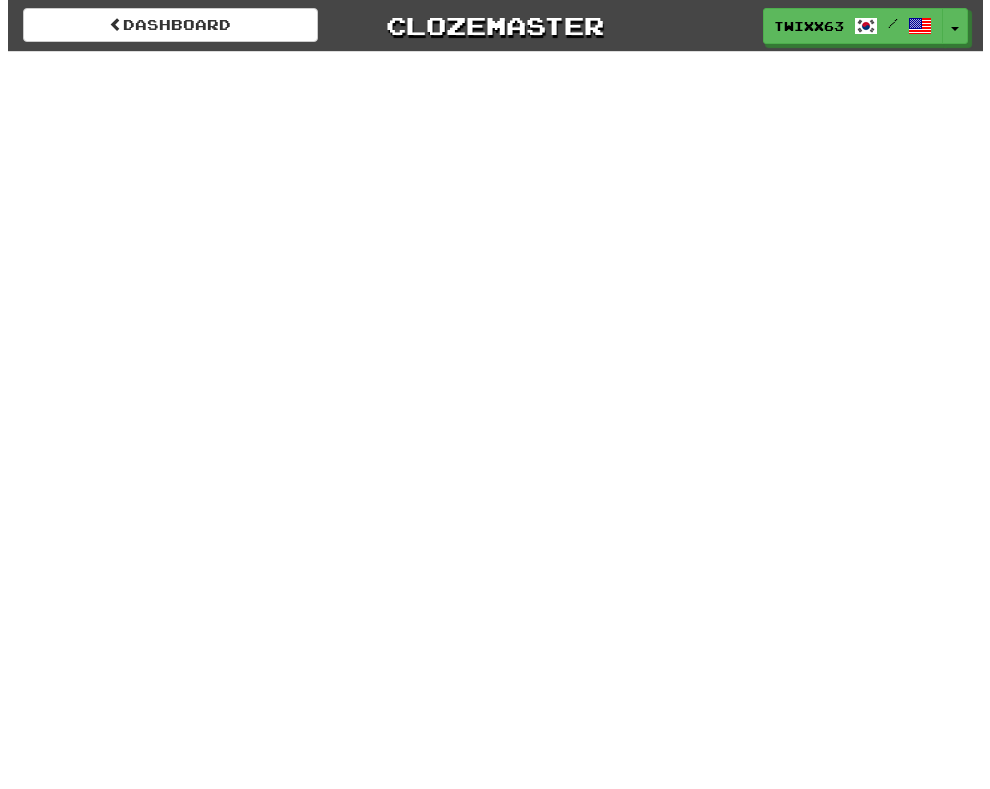 scroll, scrollTop: 0, scrollLeft: 0, axis: both 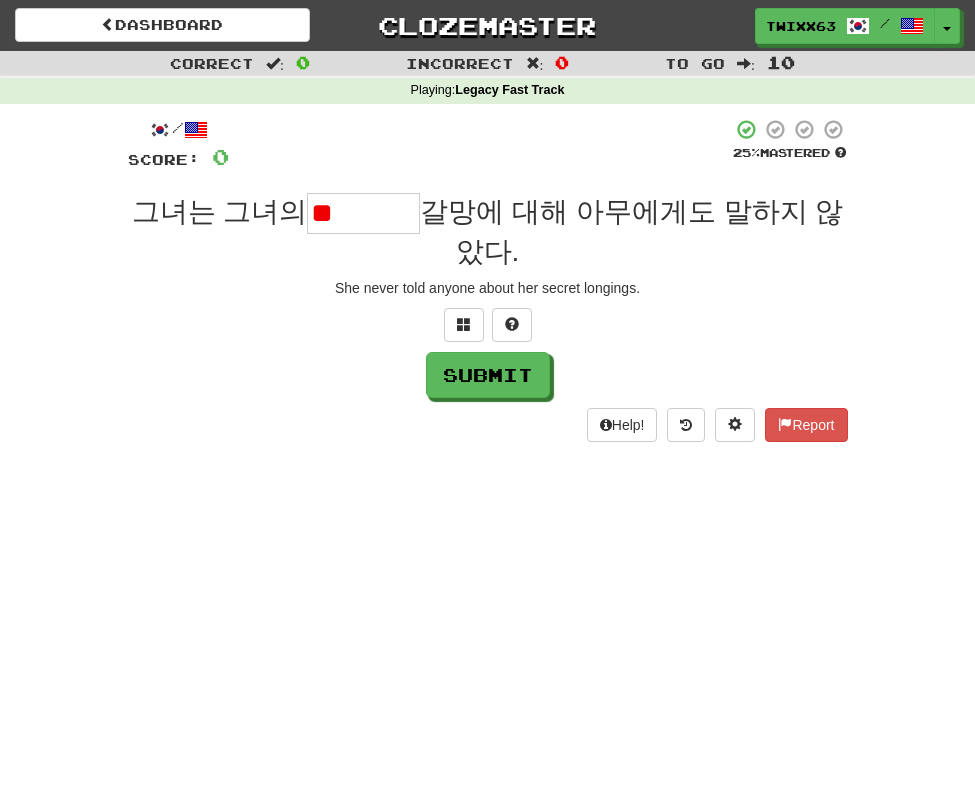 type on "*" 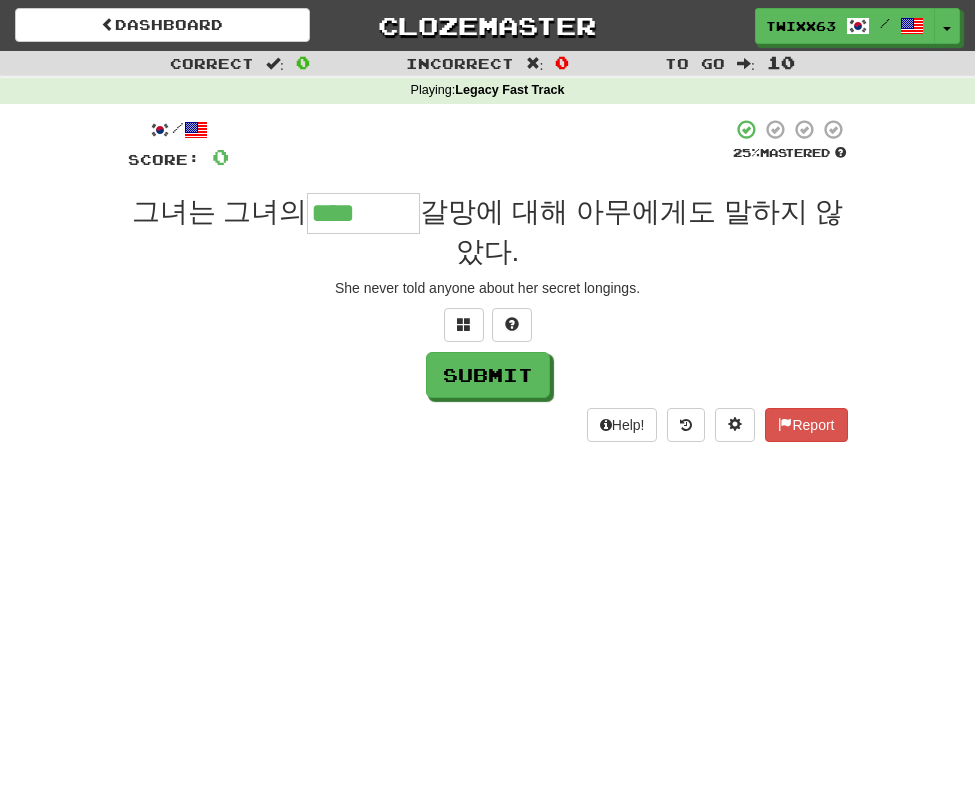type on "****" 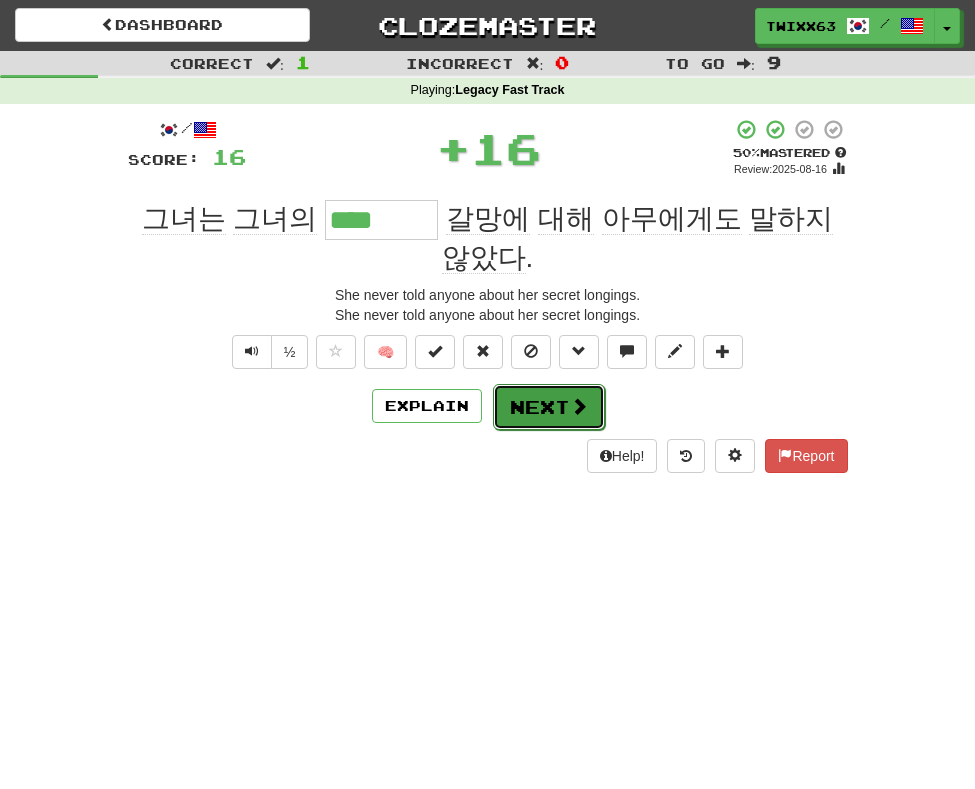click on "Next" at bounding box center (549, 407) 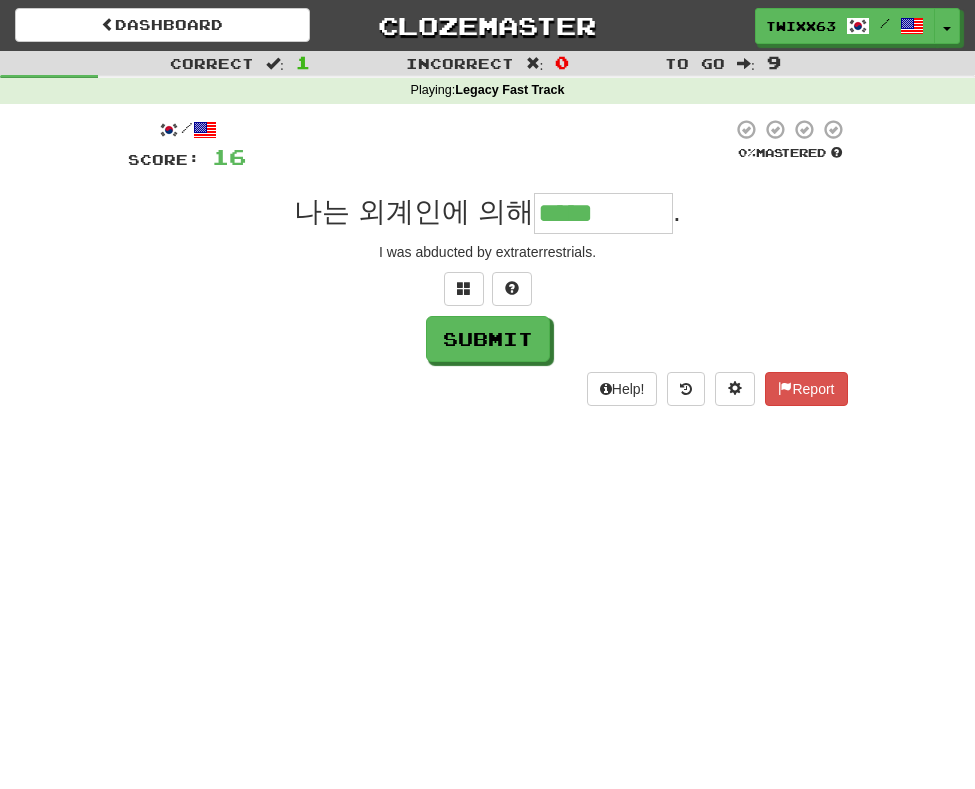 type on "*****" 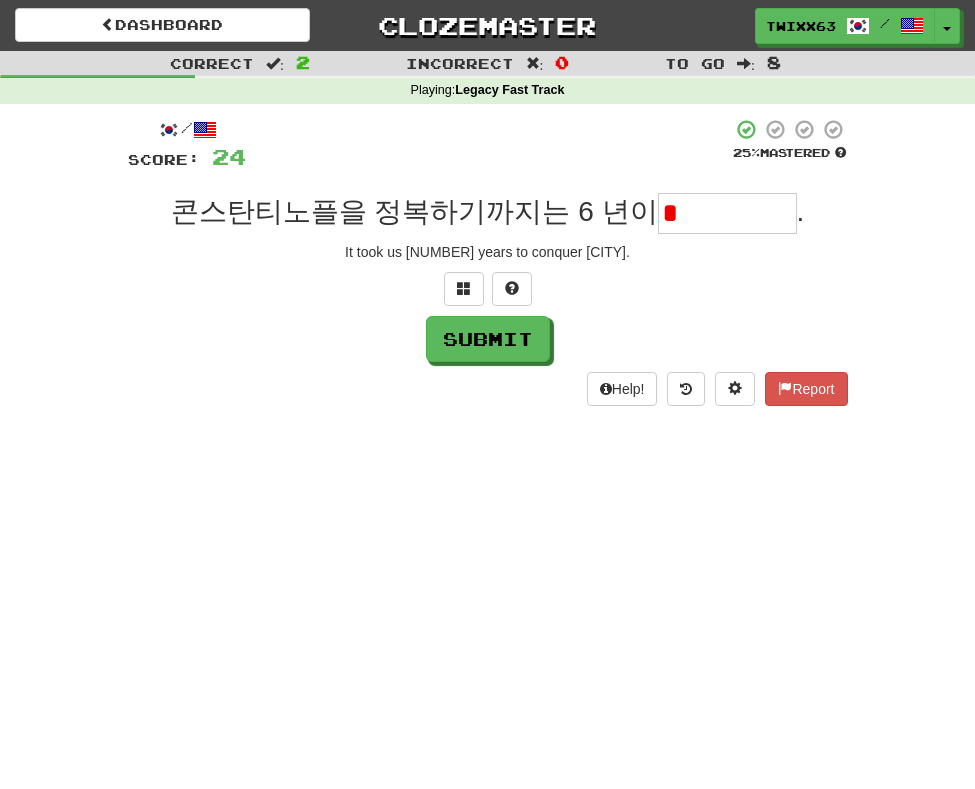 type on "*" 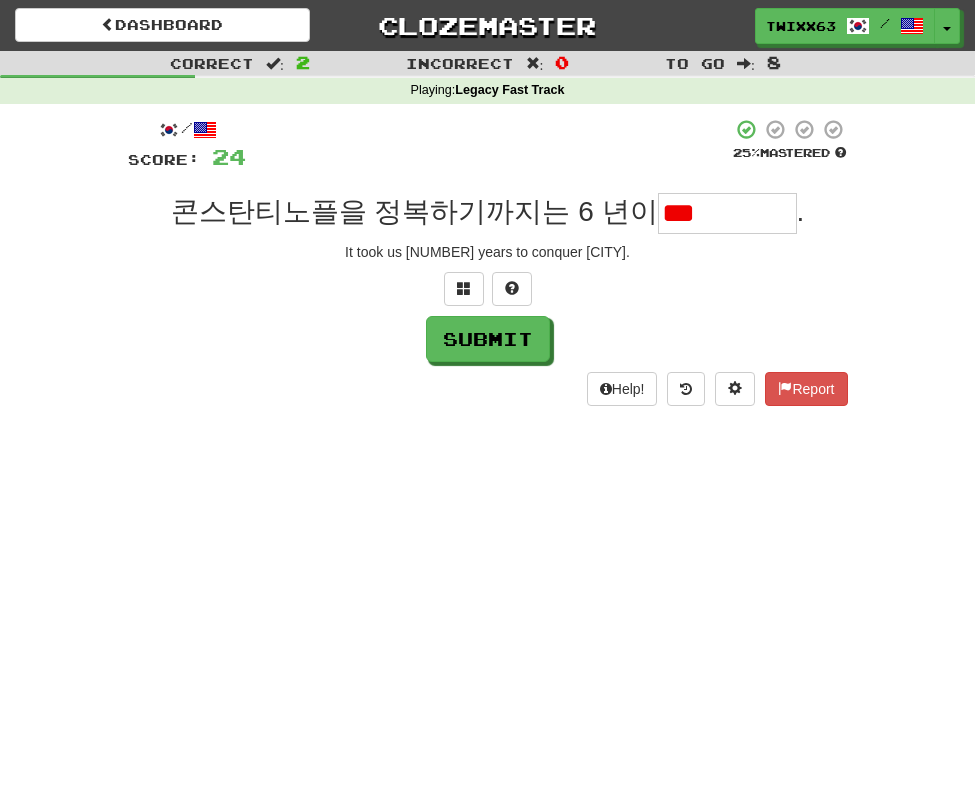 type on "***" 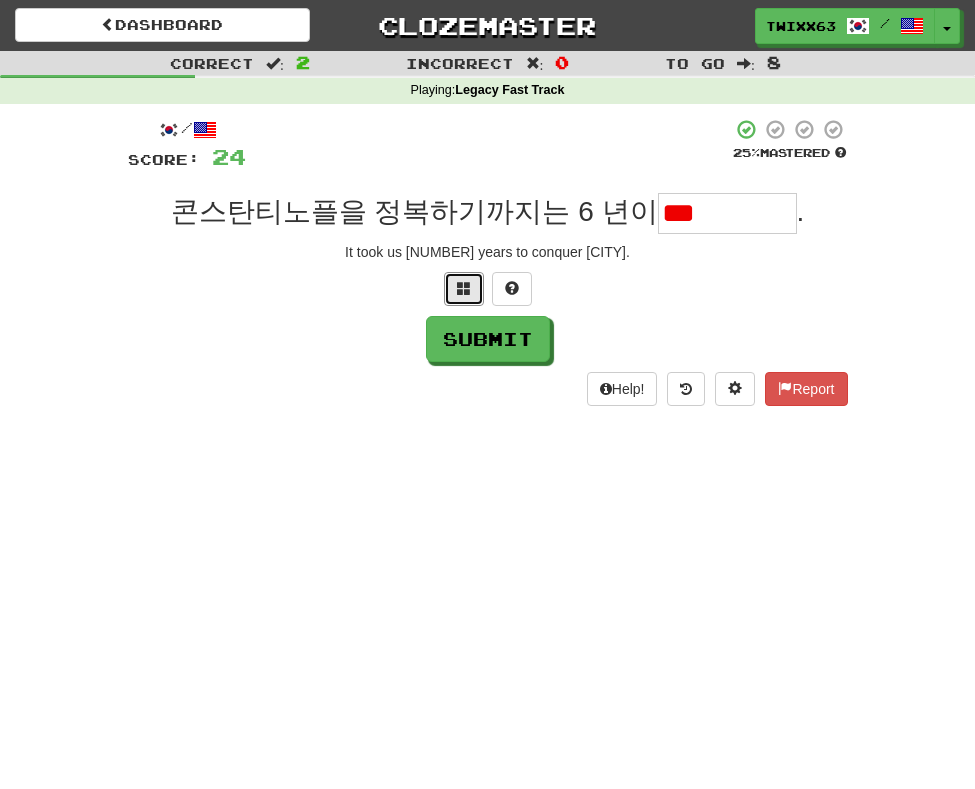 type 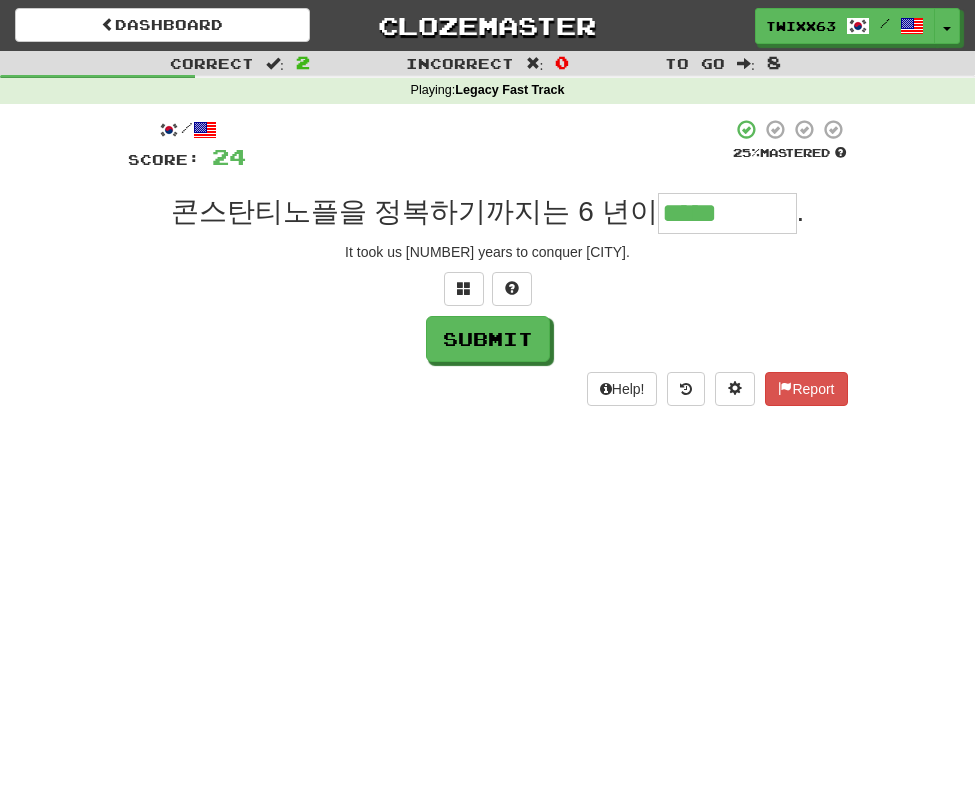 type on "*****" 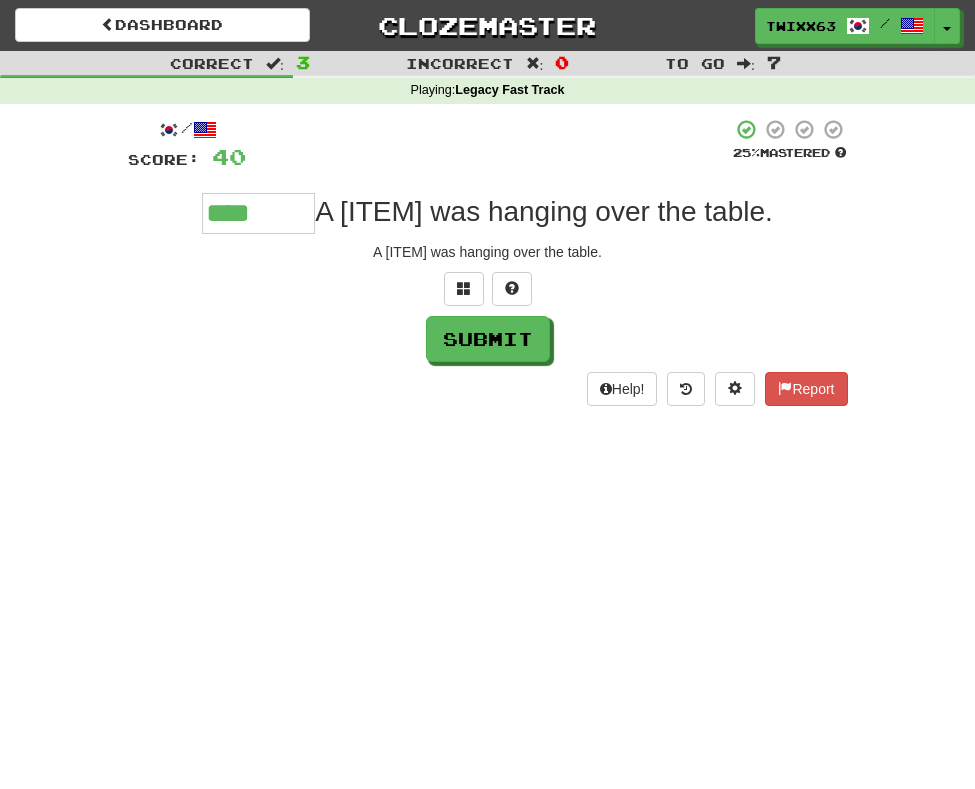 type on "****" 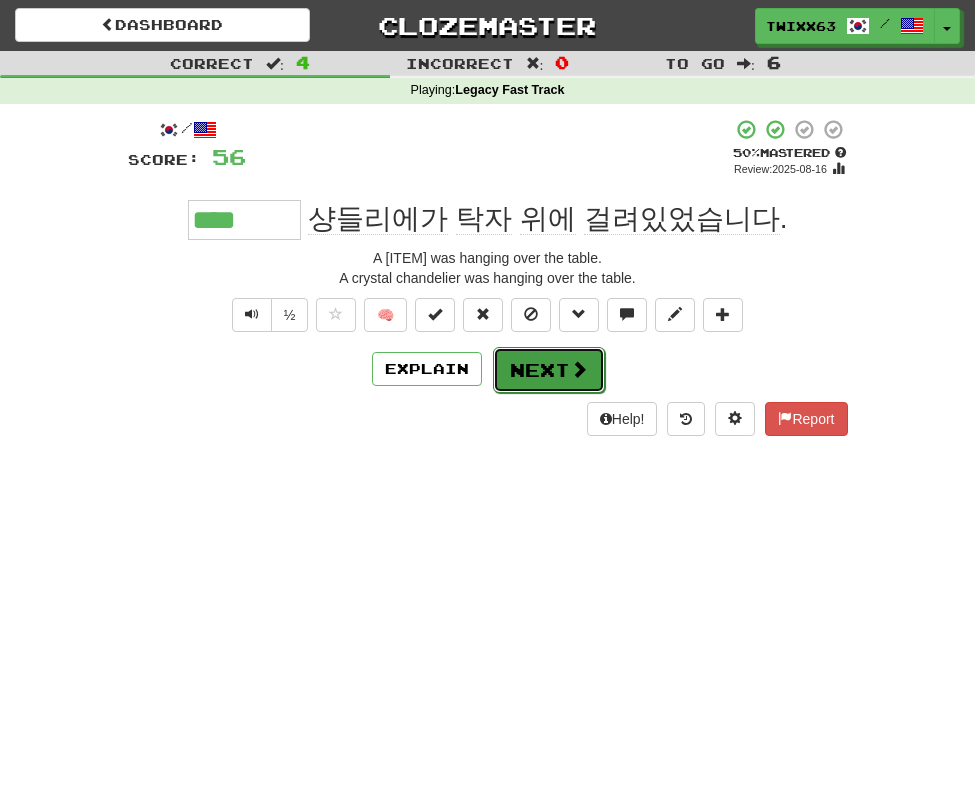 click on "Next" at bounding box center [549, 370] 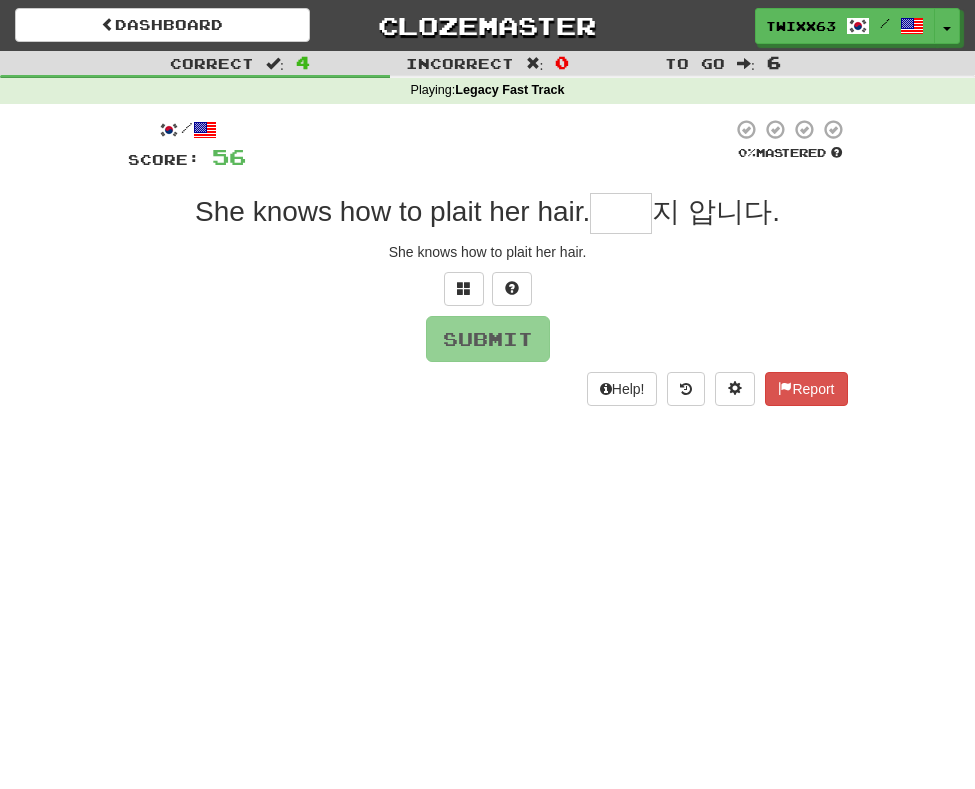 click at bounding box center (621, 213) 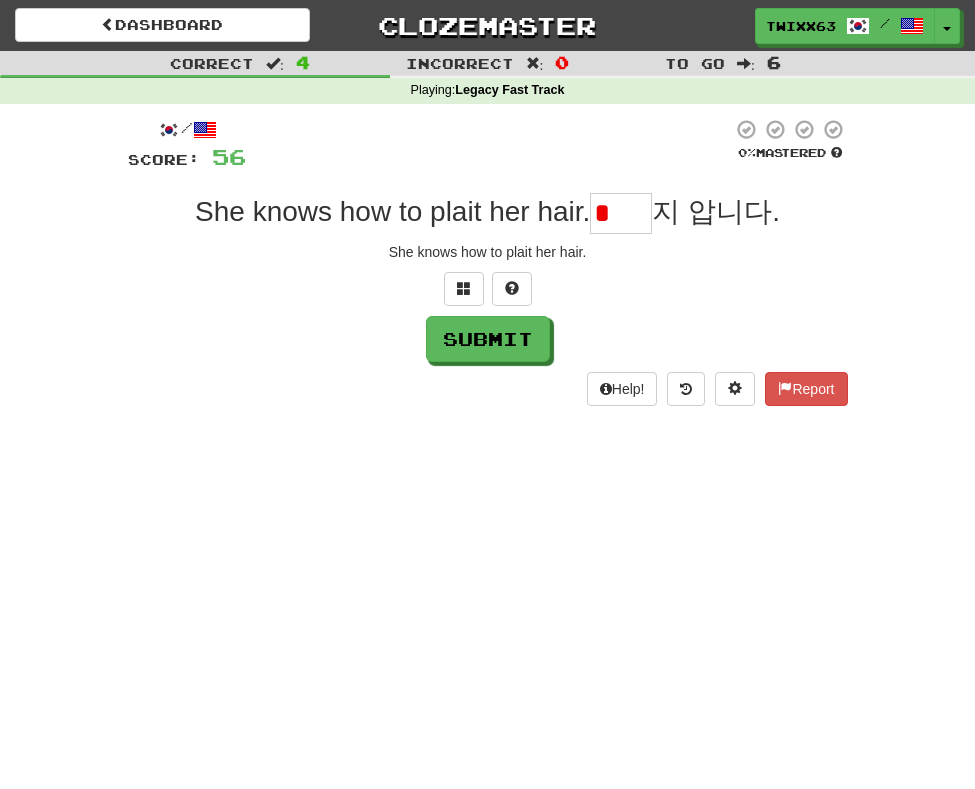 type on "*" 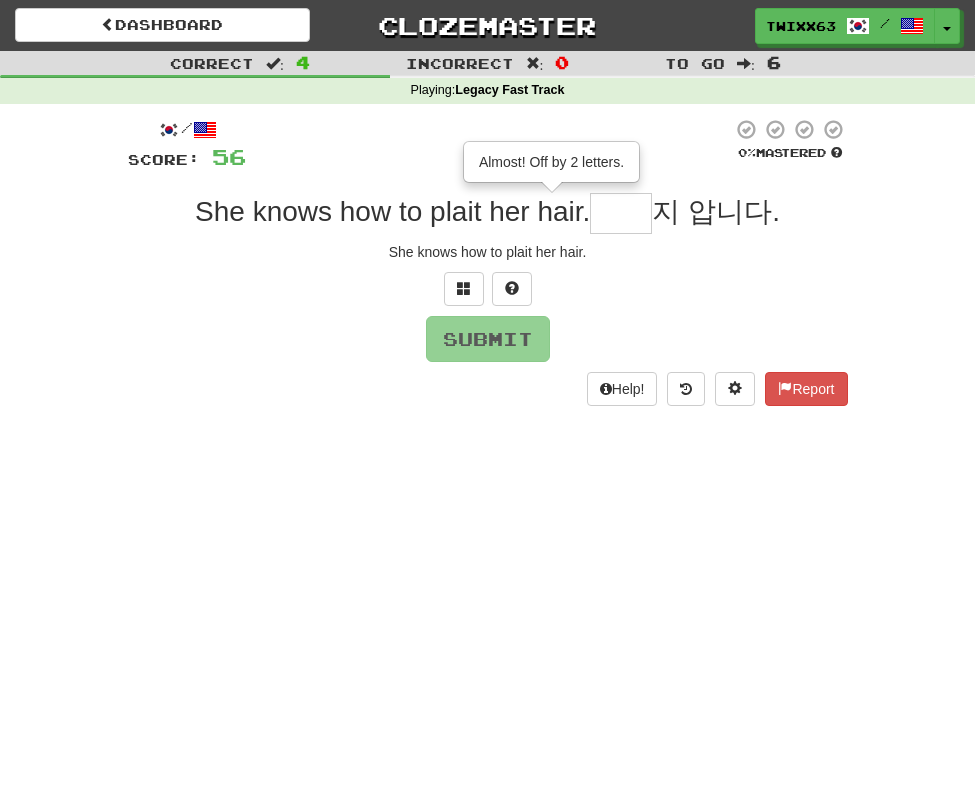 type on "**" 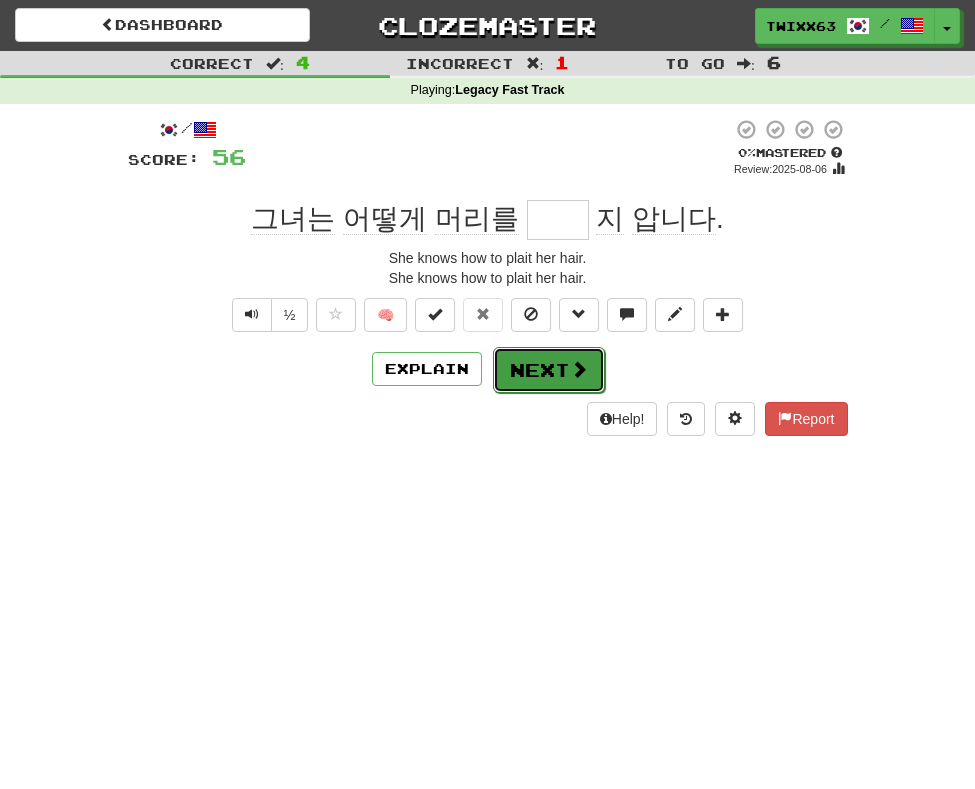 click on "Next" at bounding box center [549, 370] 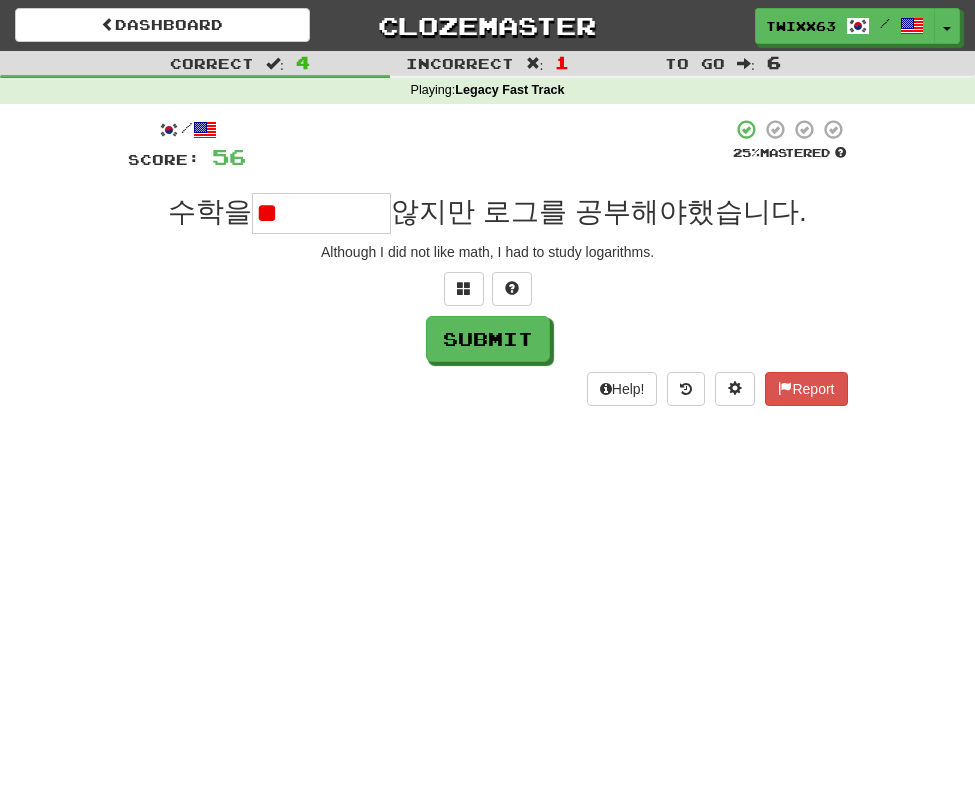 type on "*" 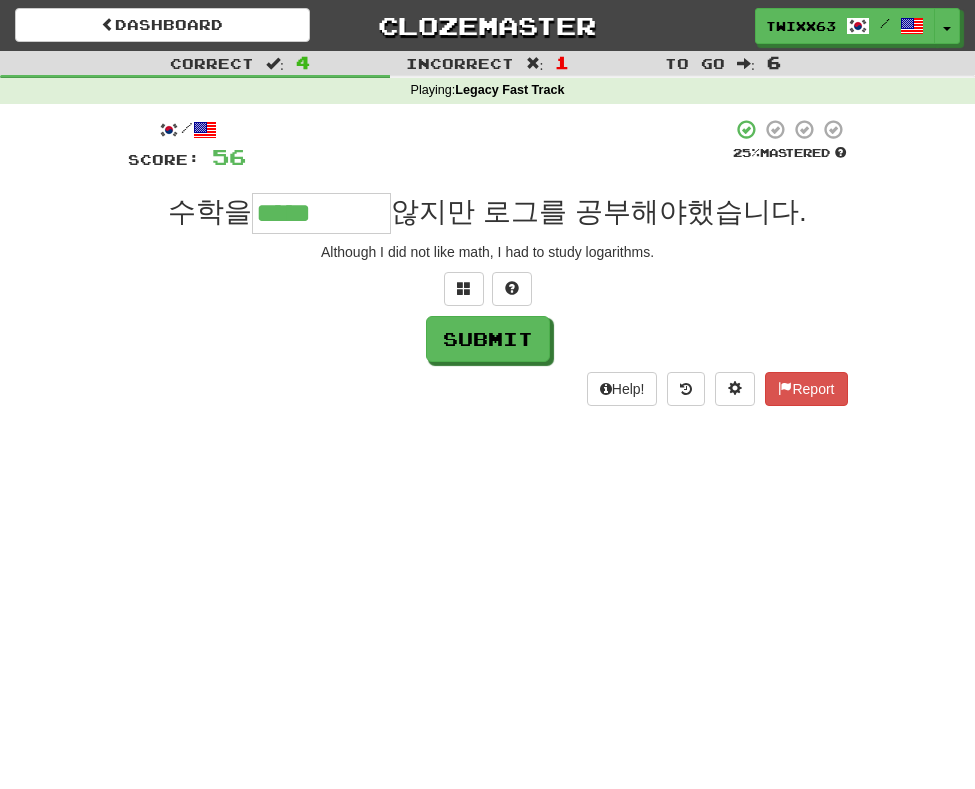 type on "*****" 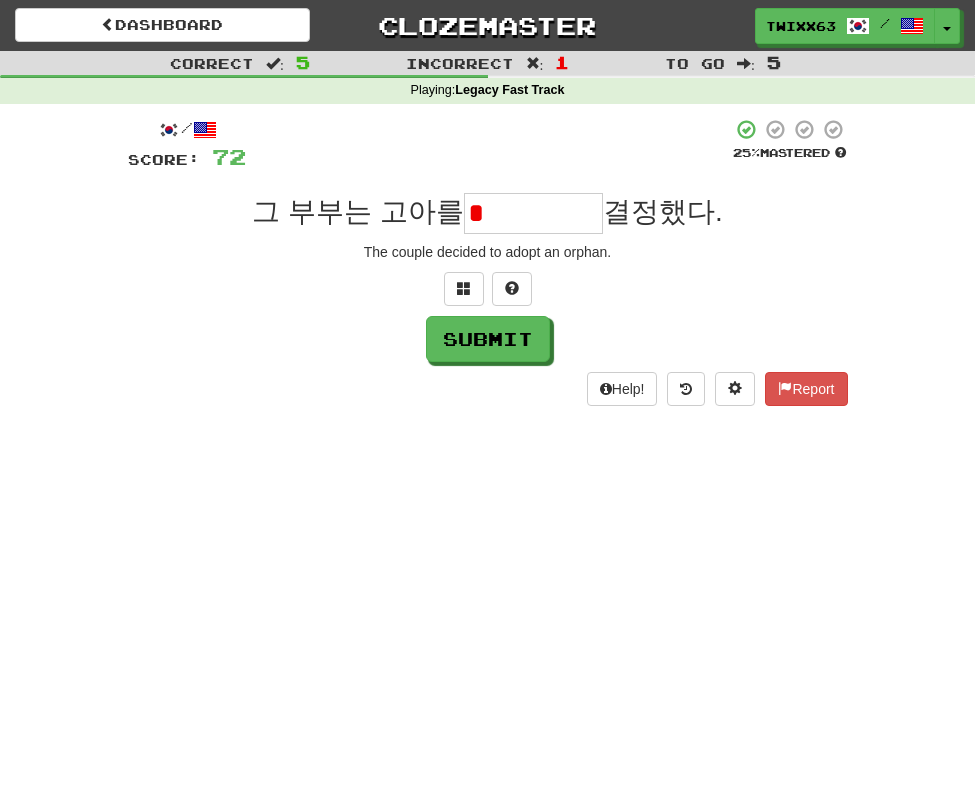 type on "*" 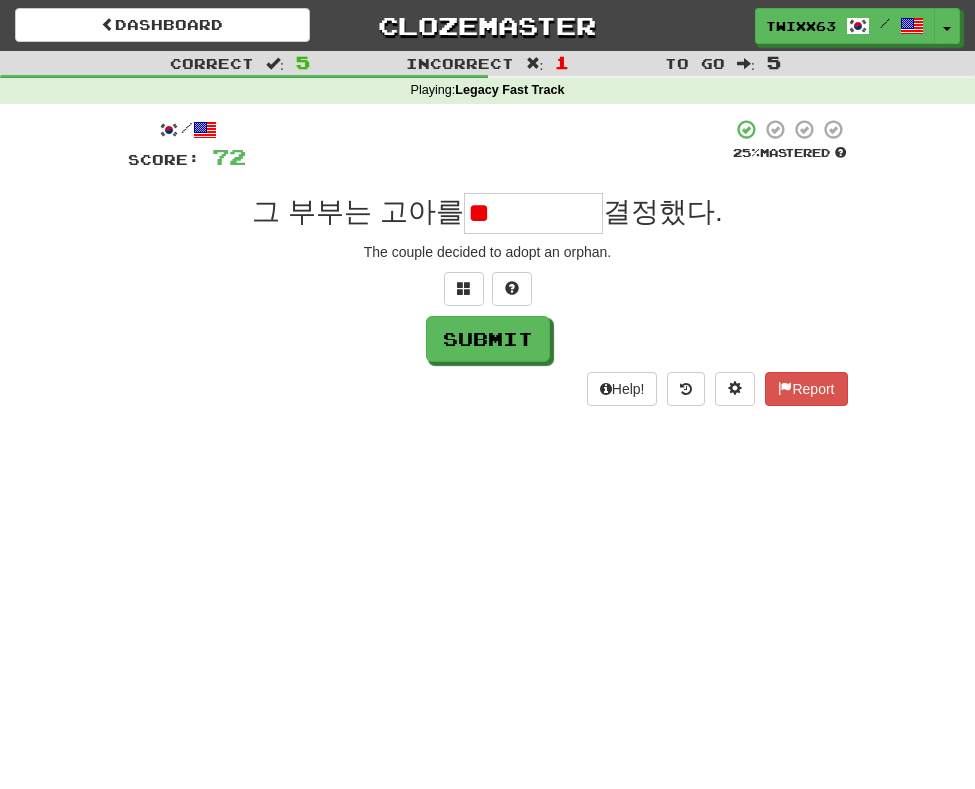 type on "*" 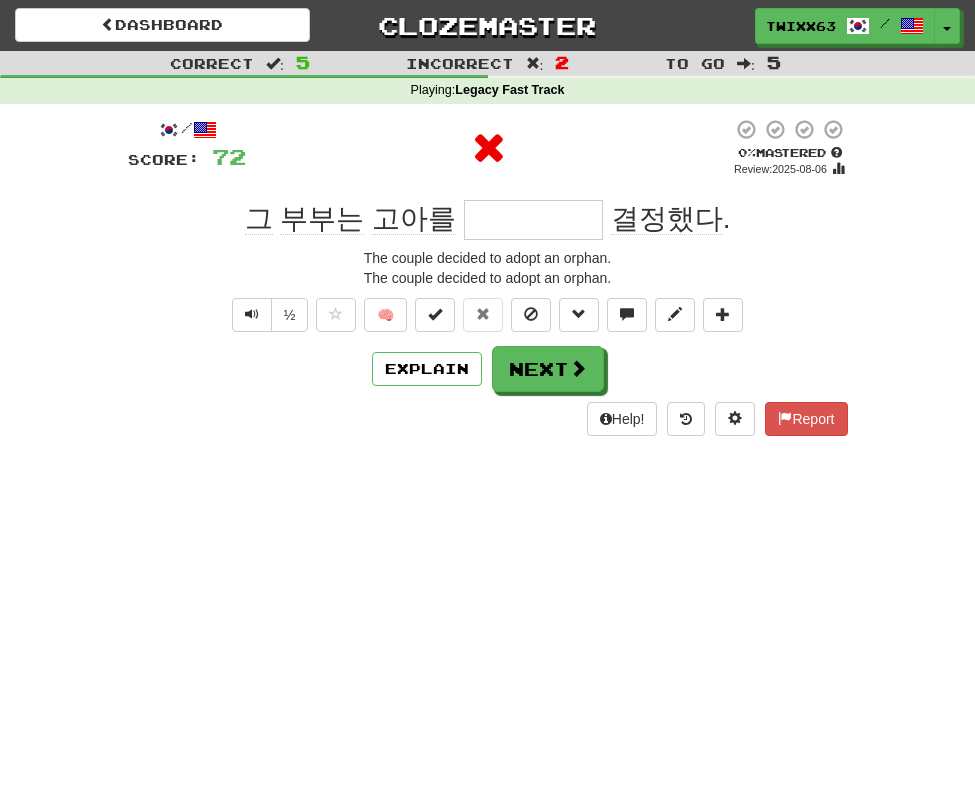 type on "*****" 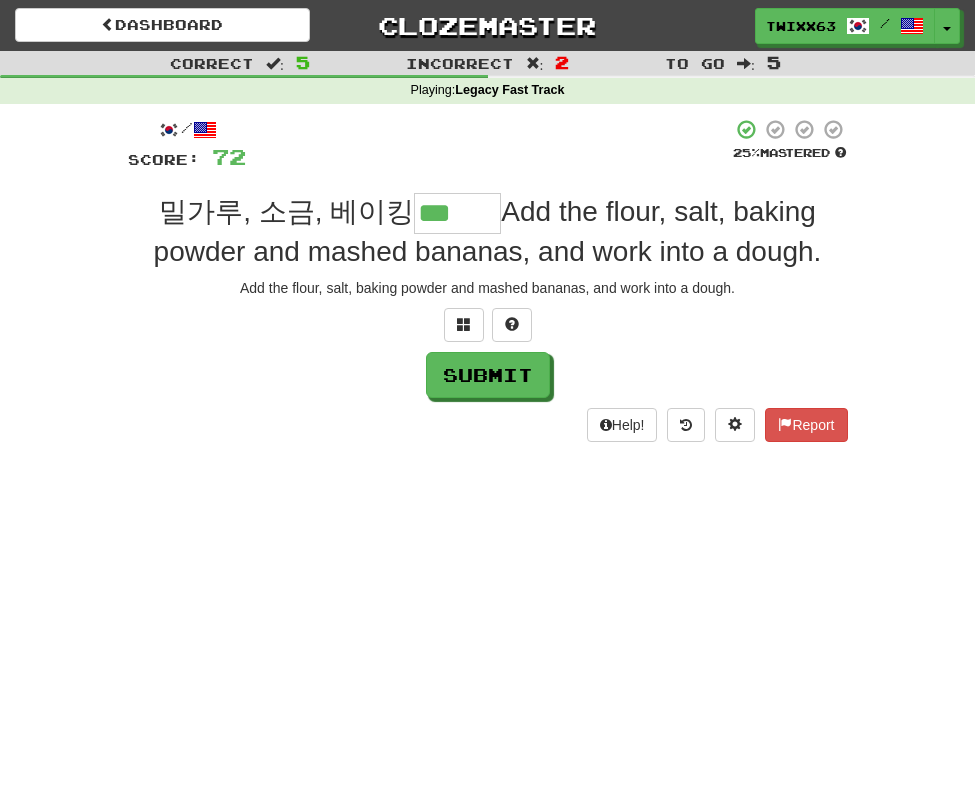 type on "***" 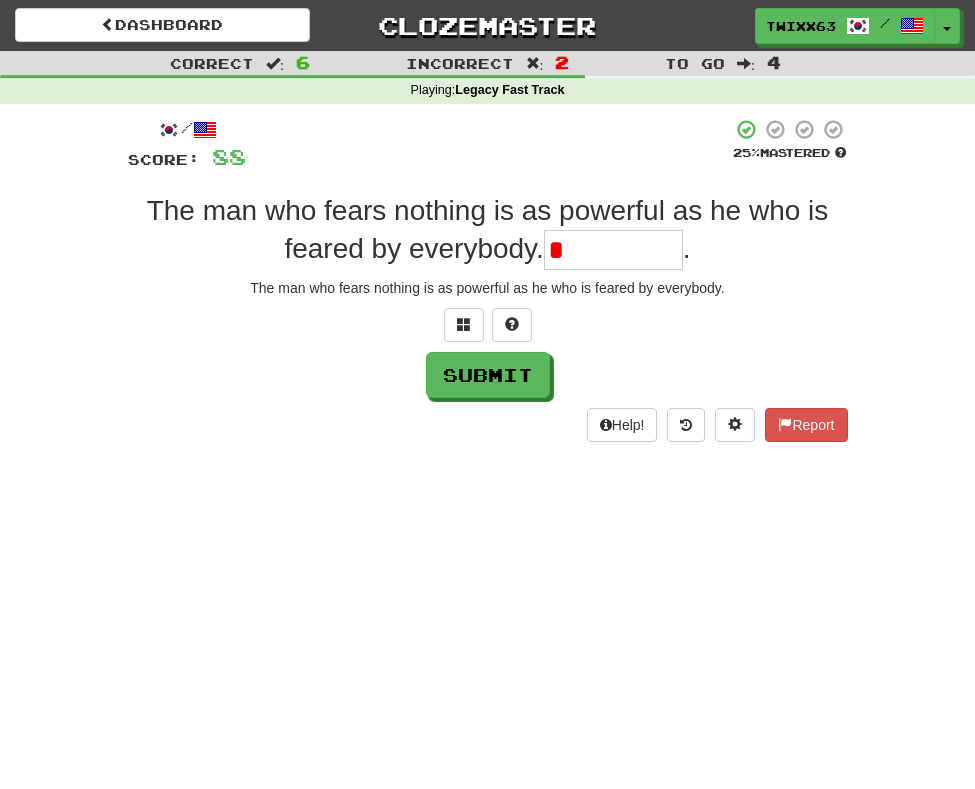 type on "*" 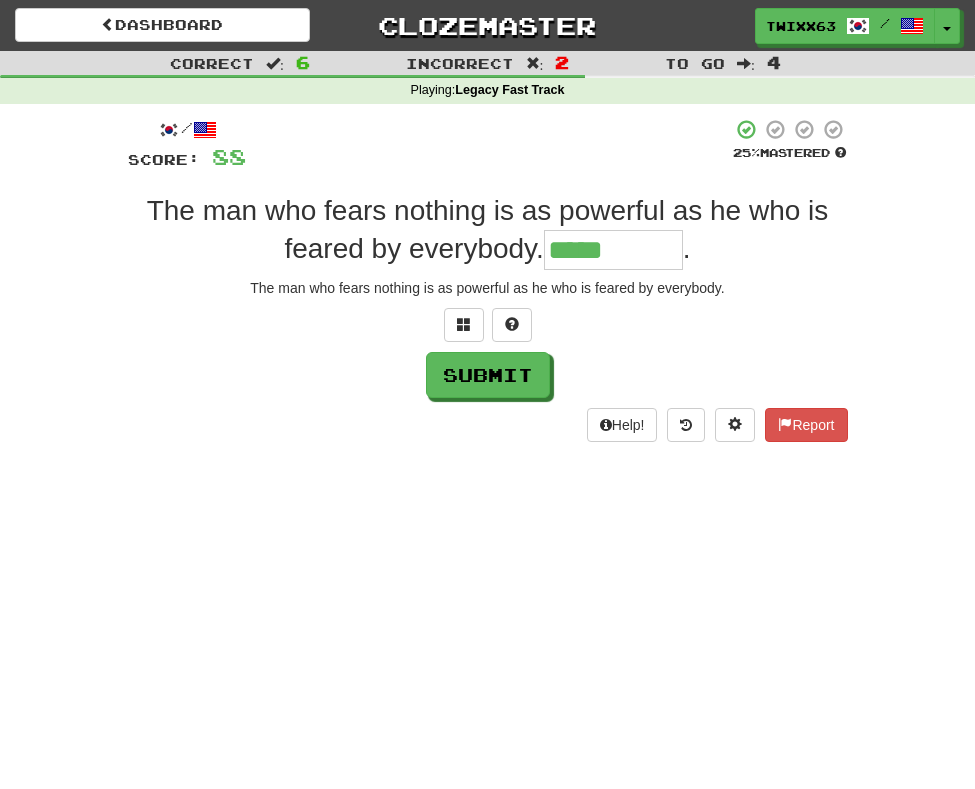 type on "*****" 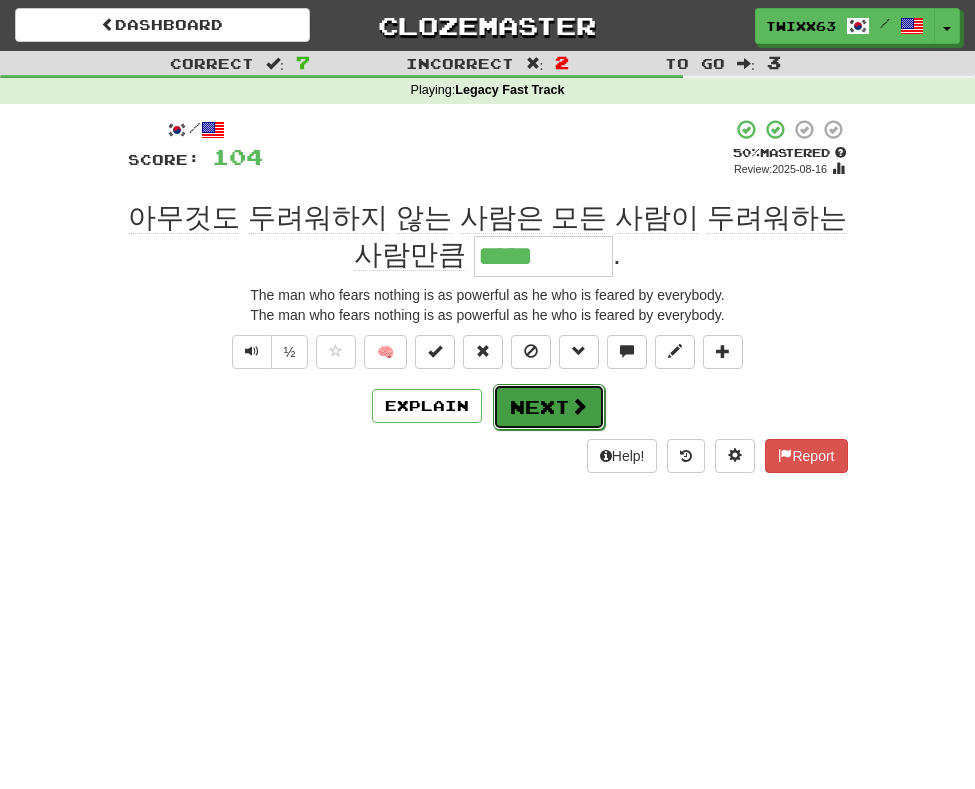 click at bounding box center (579, 406) 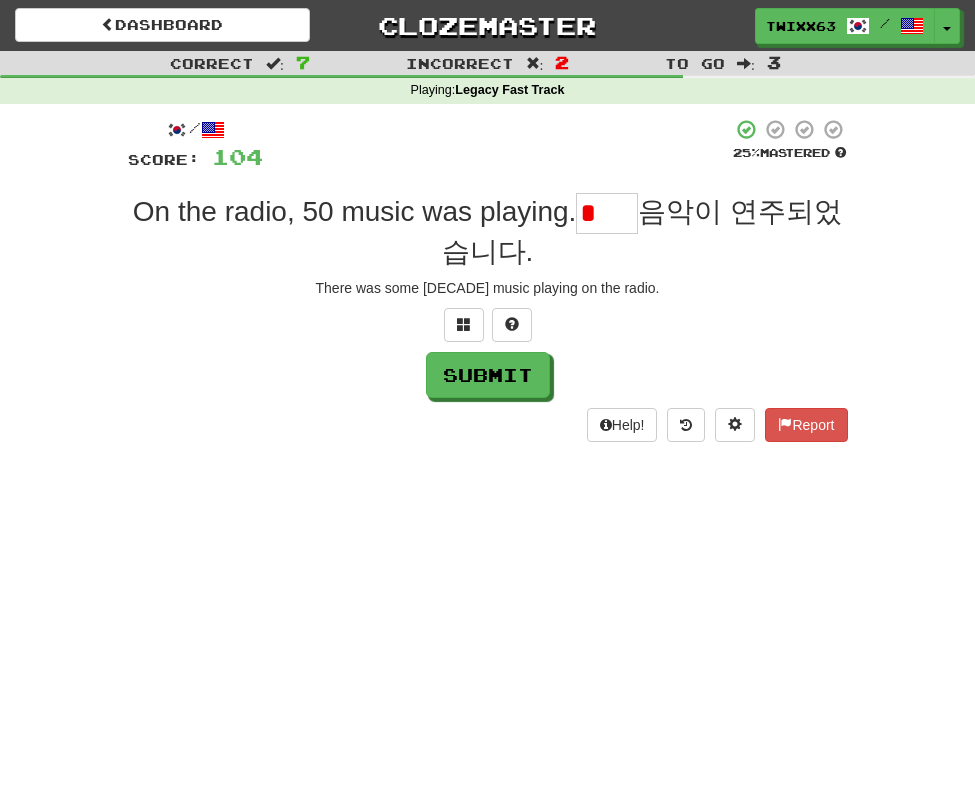 type on "*" 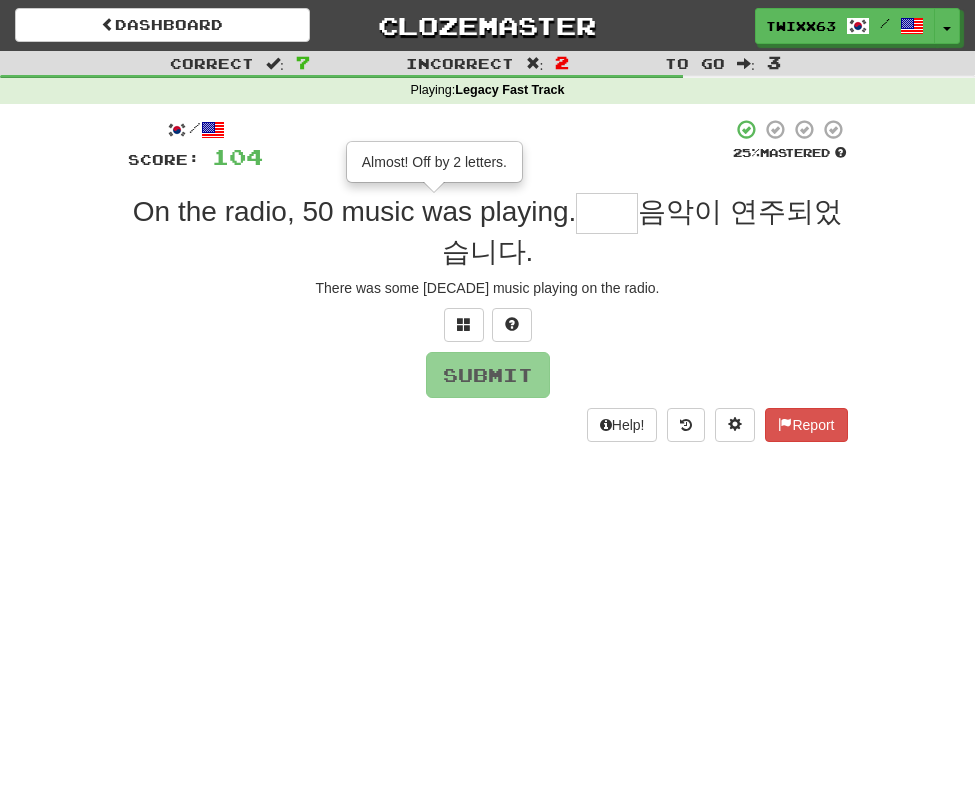 type on "**" 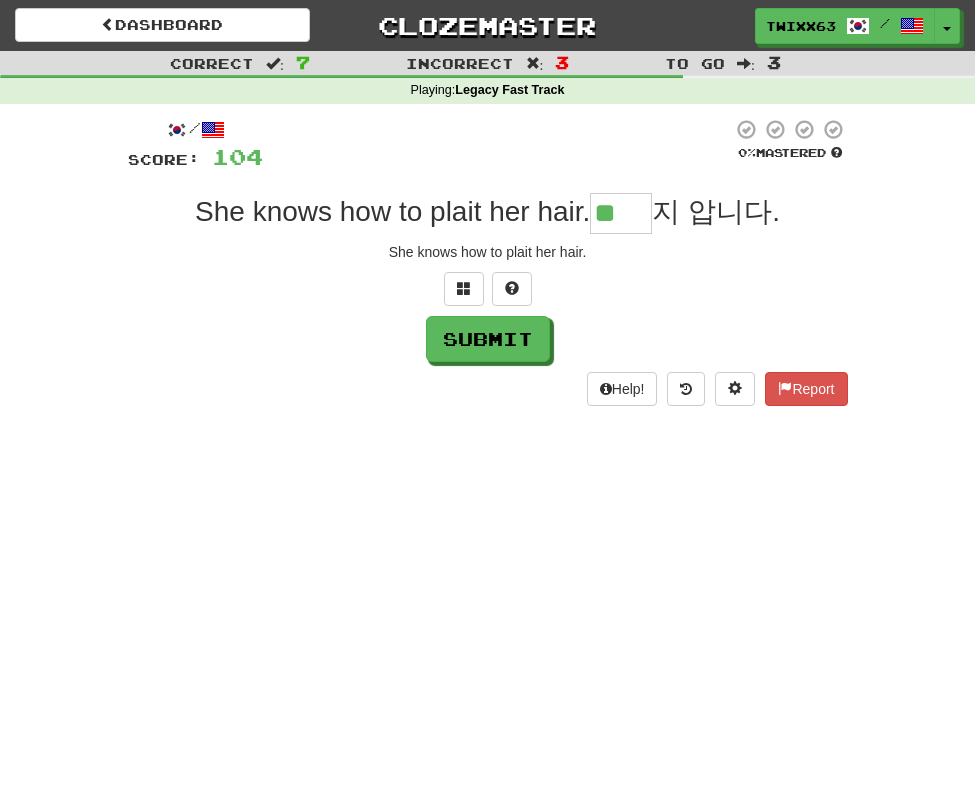 type on "**" 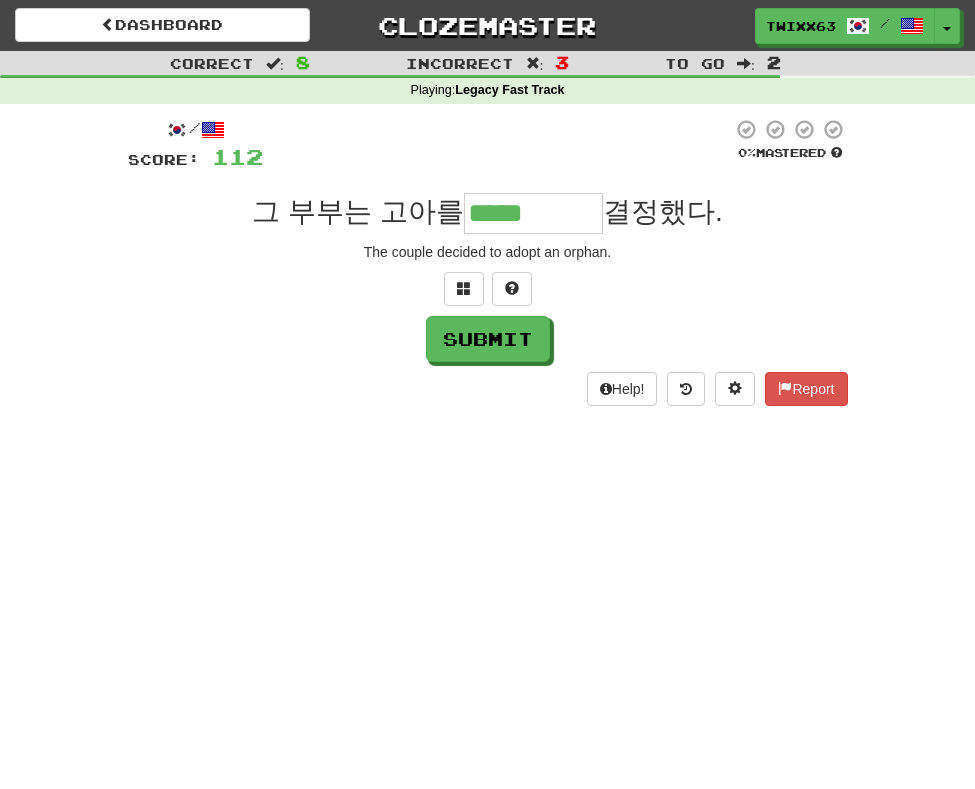 type on "*****" 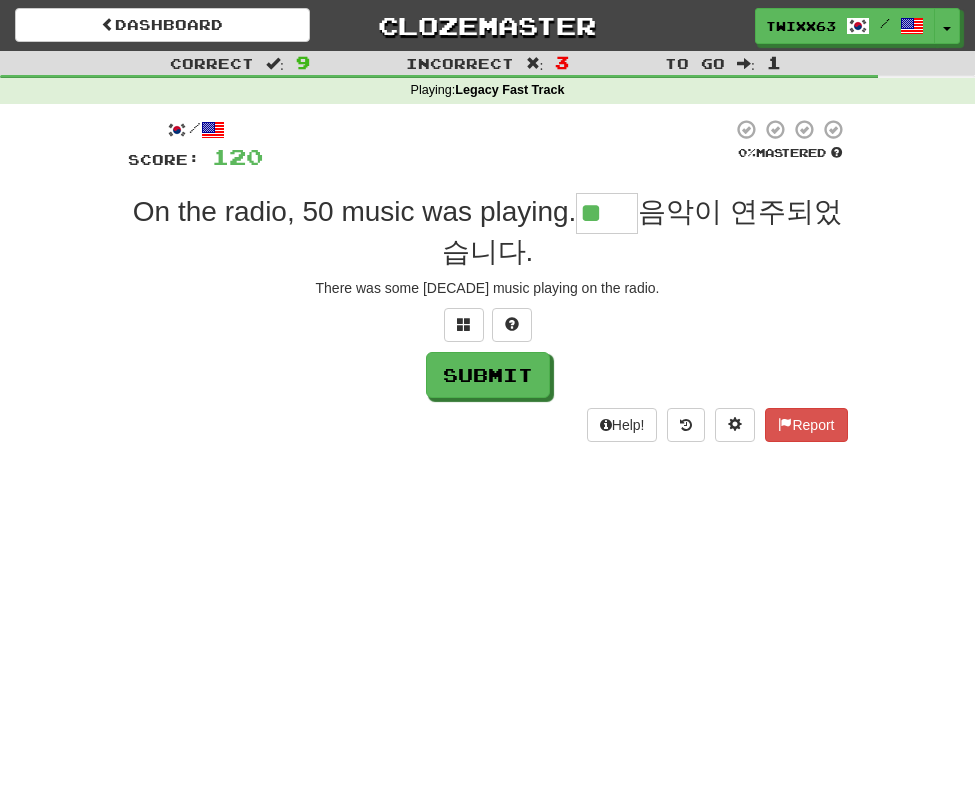 type on "**" 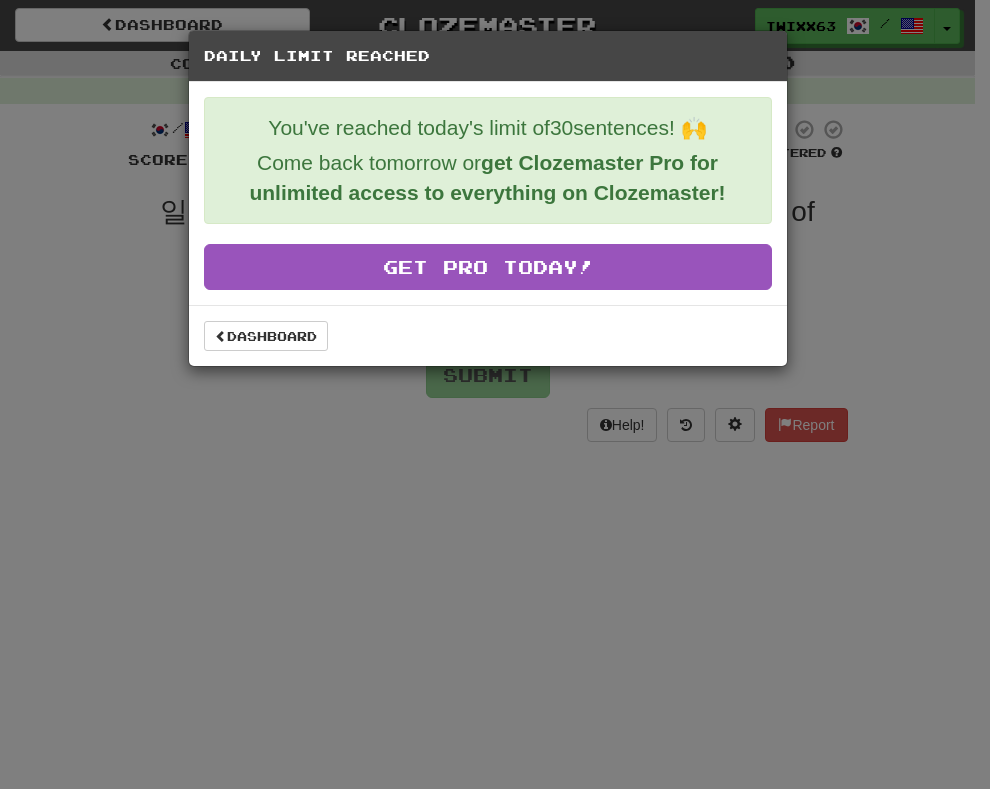click on "Dashboard" at bounding box center (488, 335) 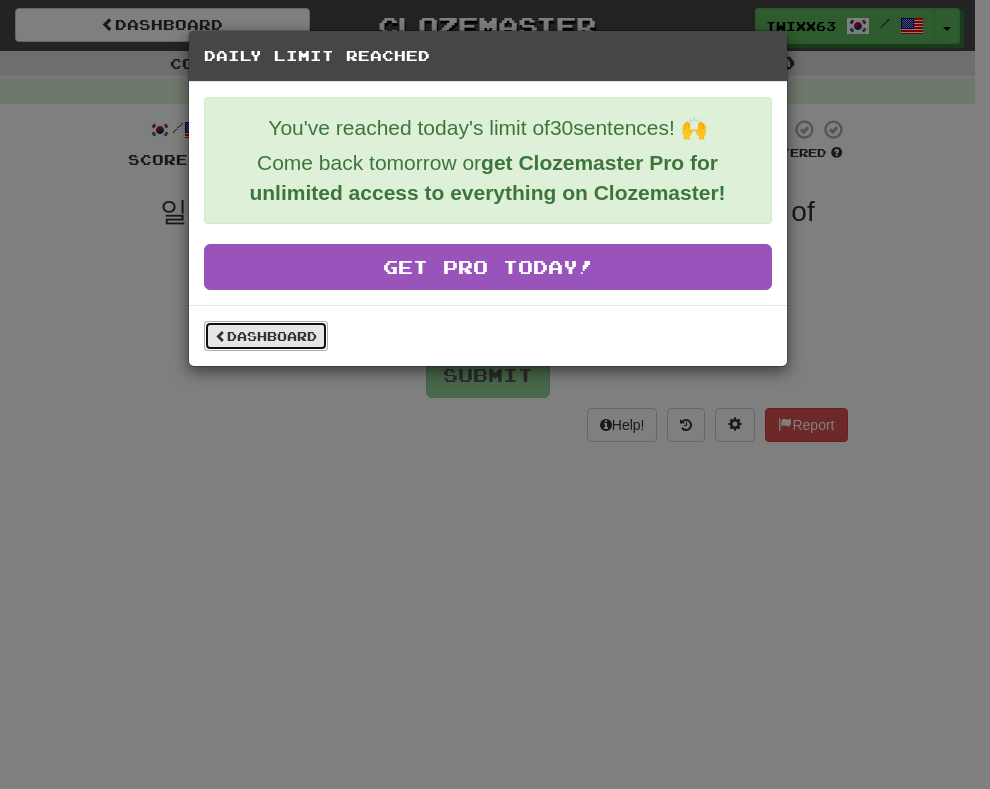 click on "Dashboard" at bounding box center [266, 336] 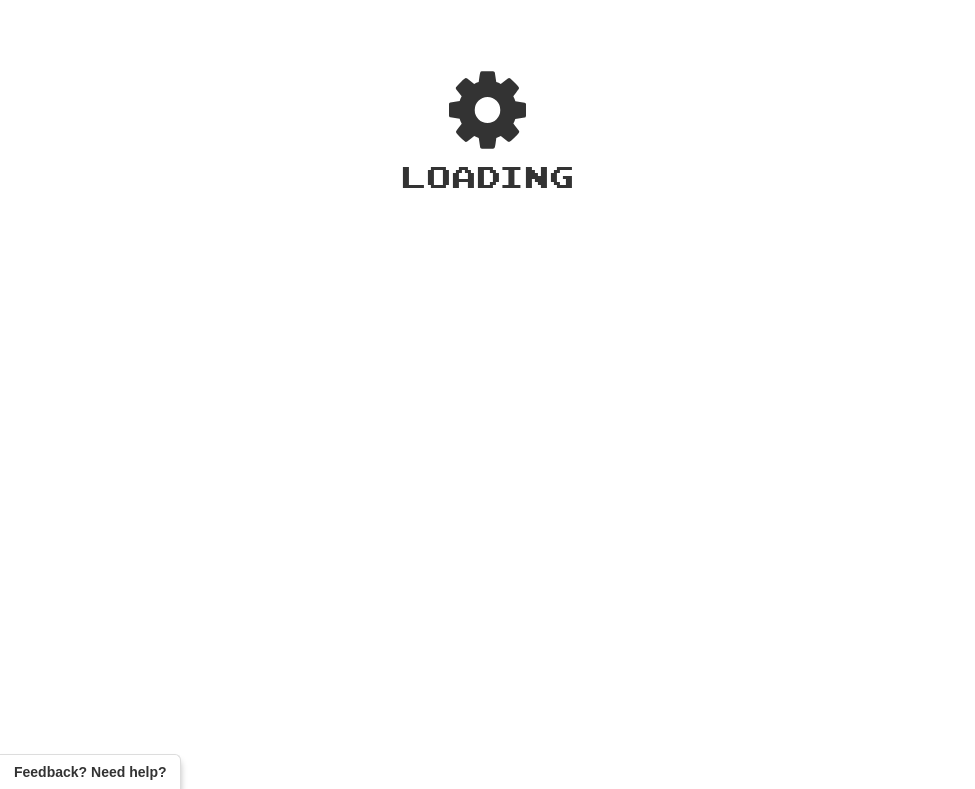 scroll, scrollTop: 0, scrollLeft: 0, axis: both 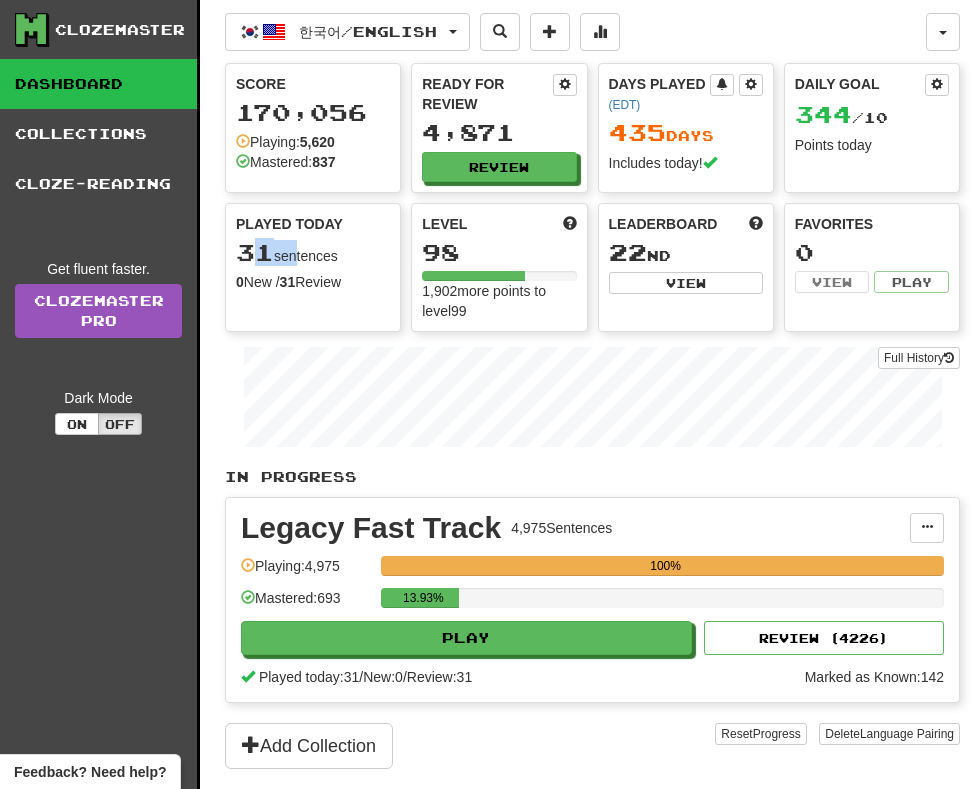 drag, startPoint x: 274, startPoint y: 259, endPoint x: 299, endPoint y: 260, distance: 25.019993 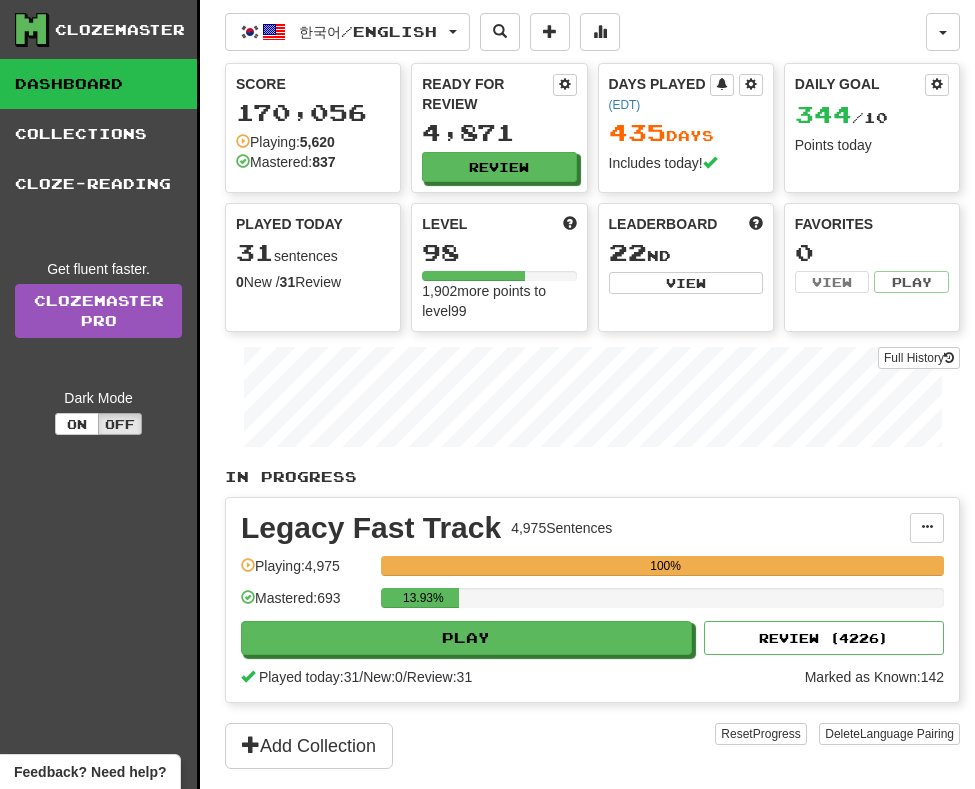 click on "31  sentences" at bounding box center [313, 253] 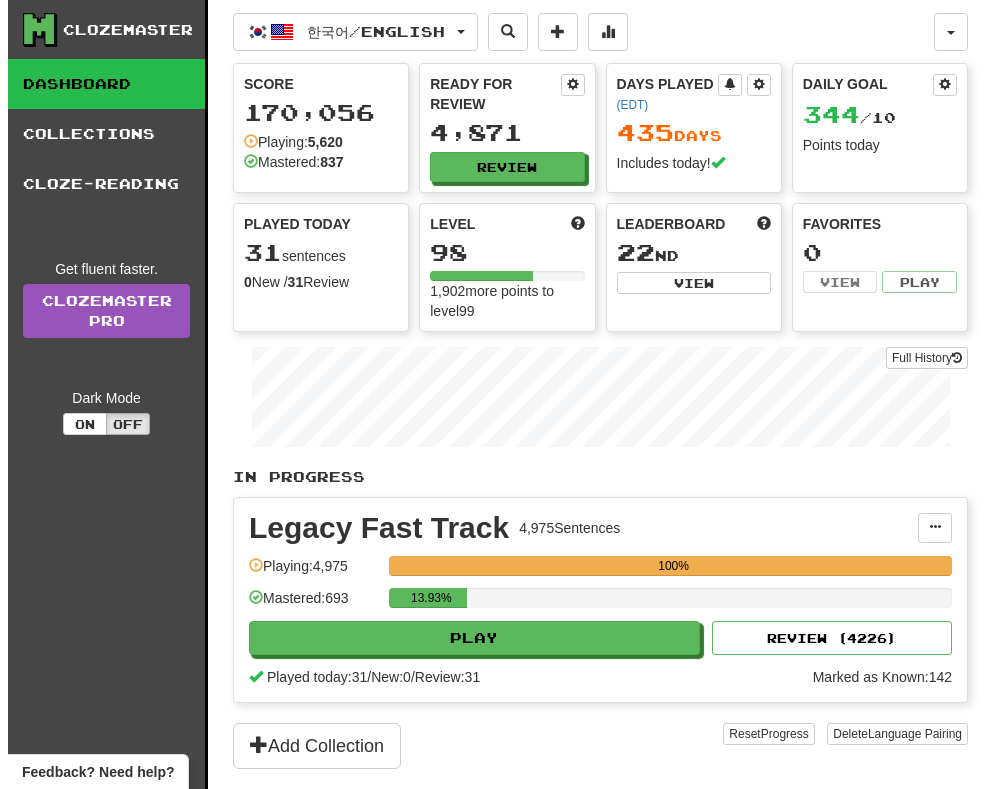 scroll, scrollTop: 0, scrollLeft: 0, axis: both 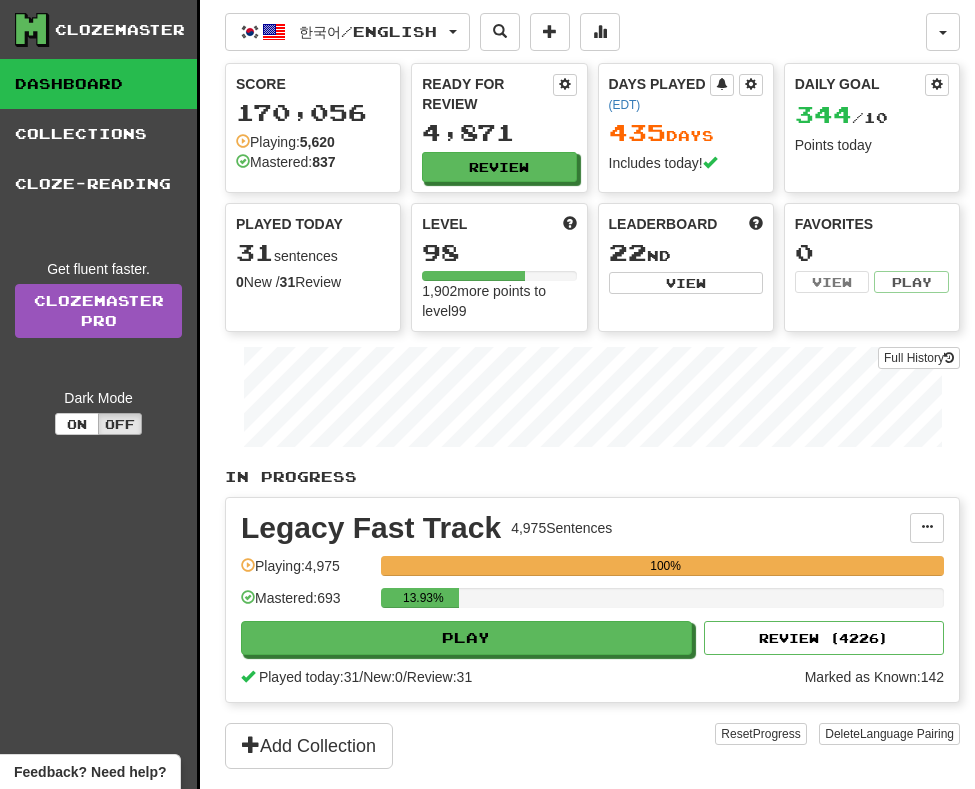 click on "Played Today 31  sentences 0  New /  31  Review Full History" at bounding box center (313, 253) 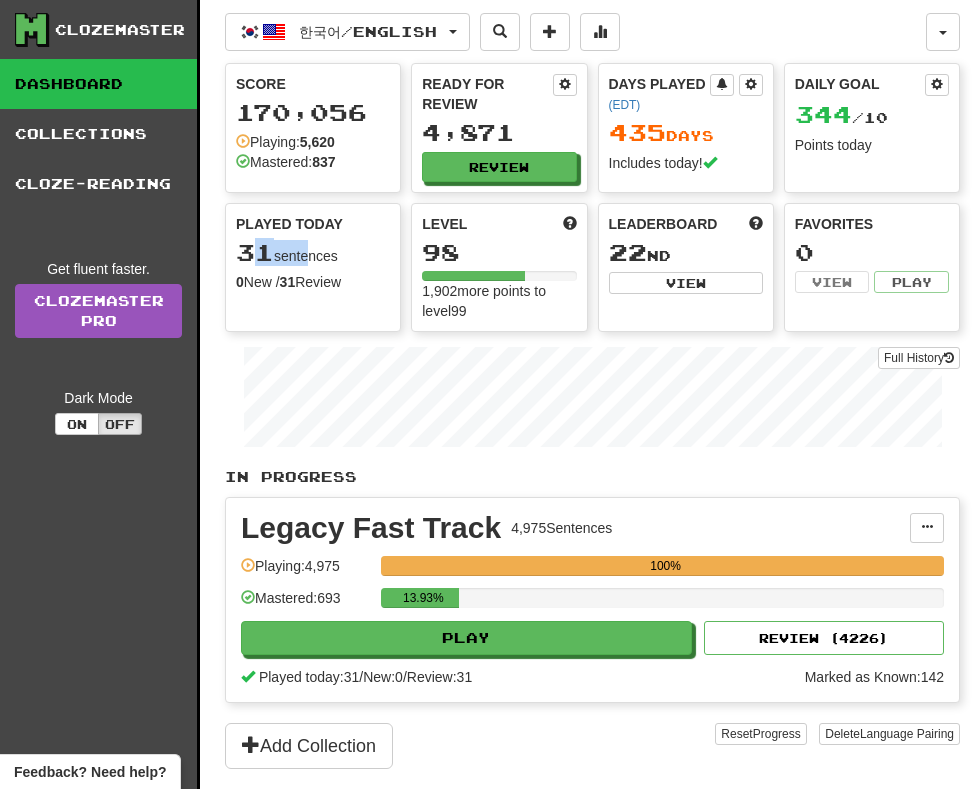 drag, startPoint x: 254, startPoint y: 254, endPoint x: 333, endPoint y: 251, distance: 79.05694 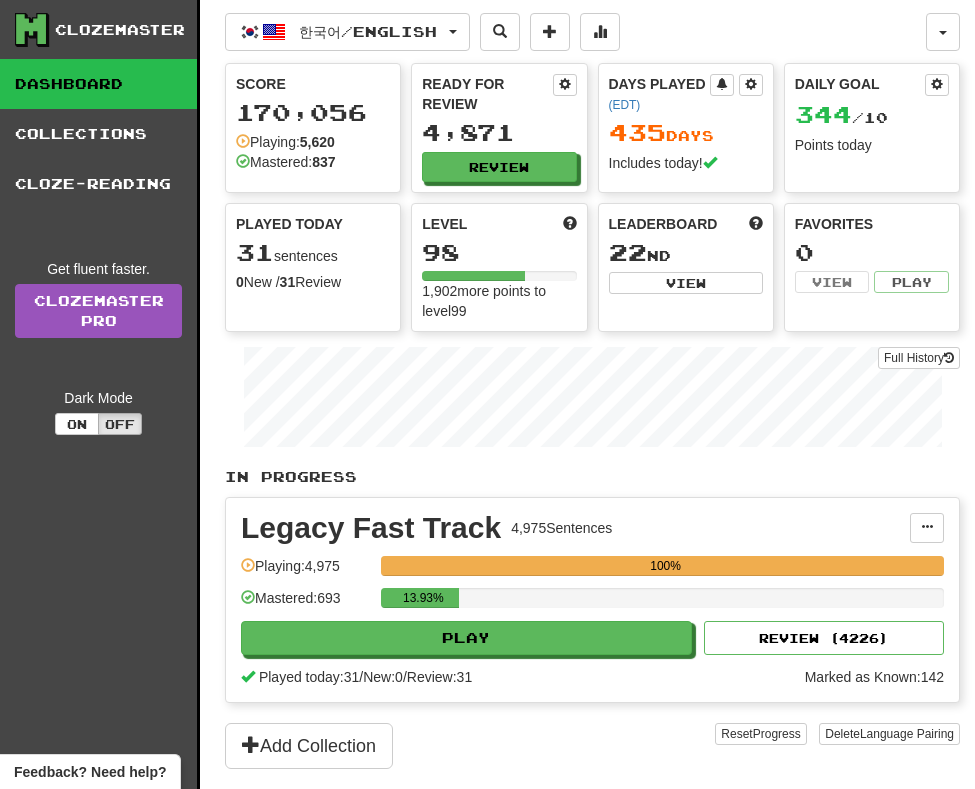 click on "31  sentences" at bounding box center (313, 253) 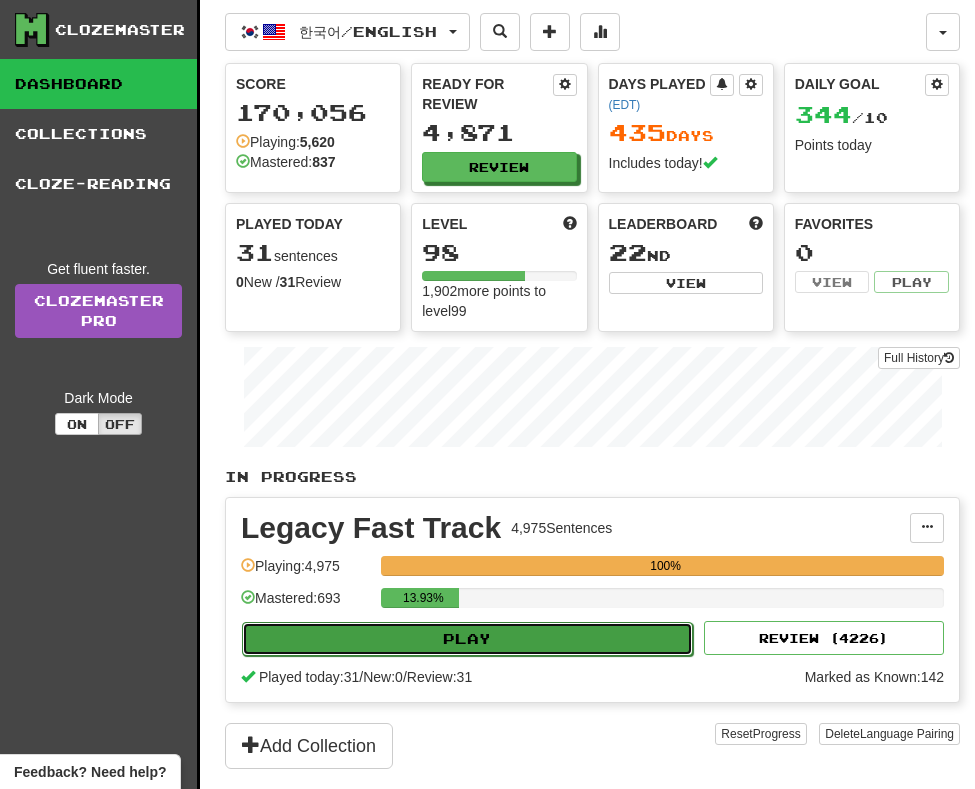 click on "Play" at bounding box center (467, 639) 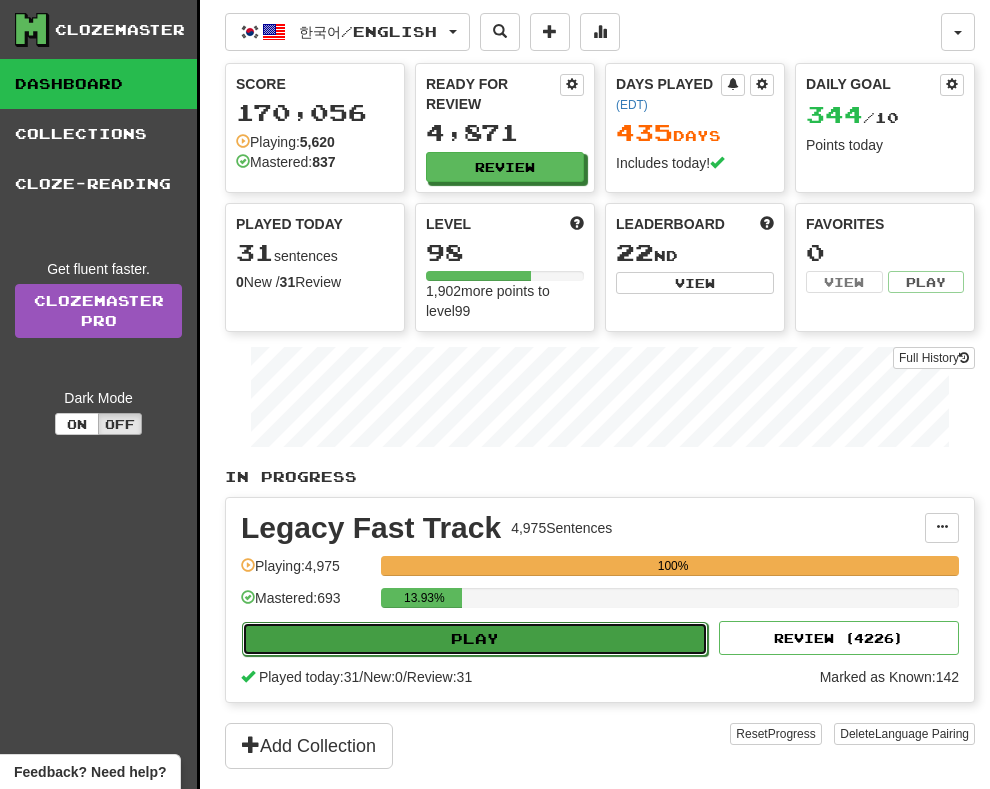 select on "**" 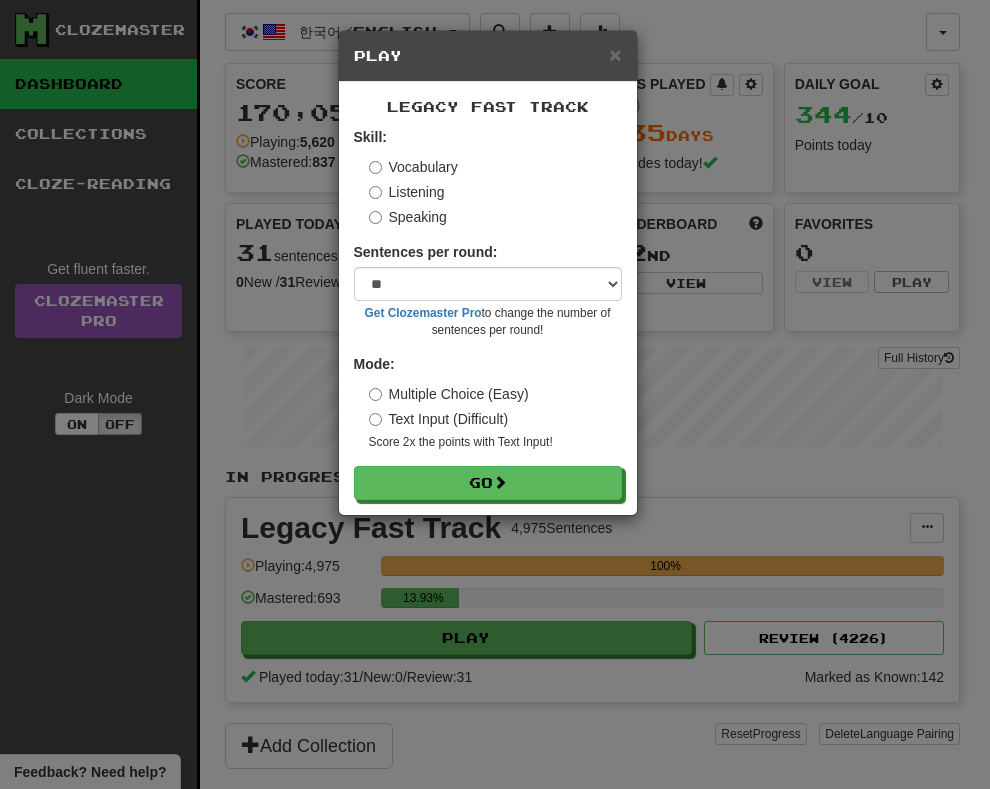 click on "Legacy Fast Track Skill: Vocabulary Listening Speaking Sentences per round: * ** ** ** ** ** *** ******** Get Clozemaster Pro  to change the number of sentences per round! Mode: Multiple Choice (Easy) Text Input (Difficult) Score 2x the points with Text Input ! Go" at bounding box center [488, 298] 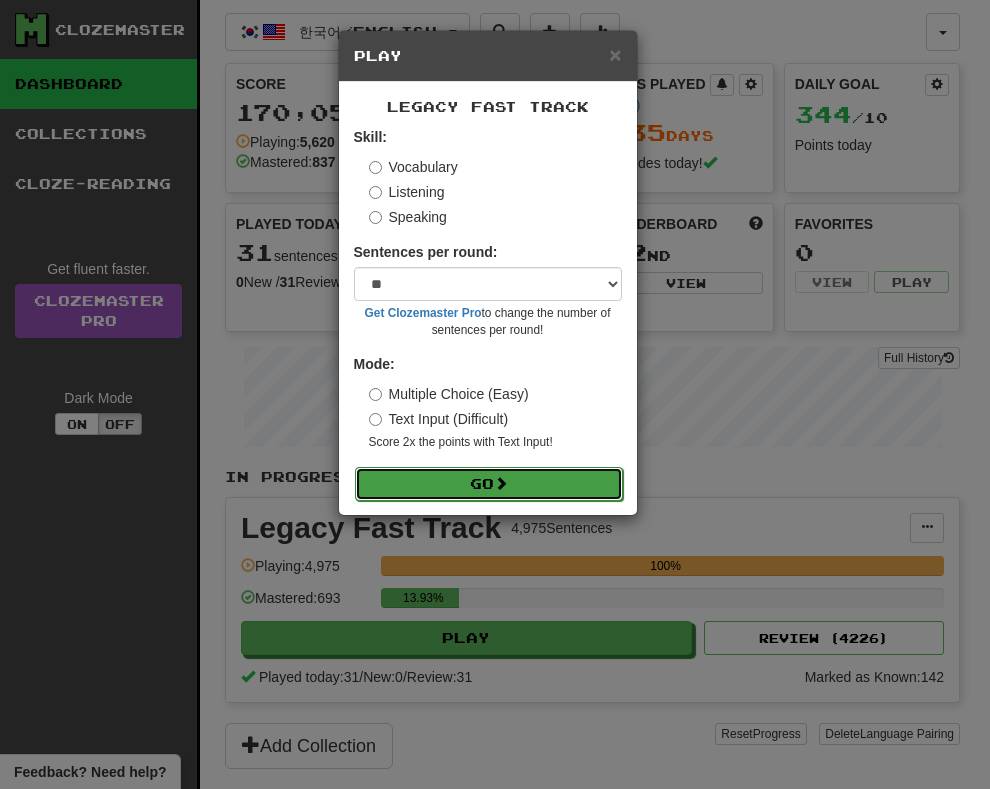 click on "Go" at bounding box center [489, 484] 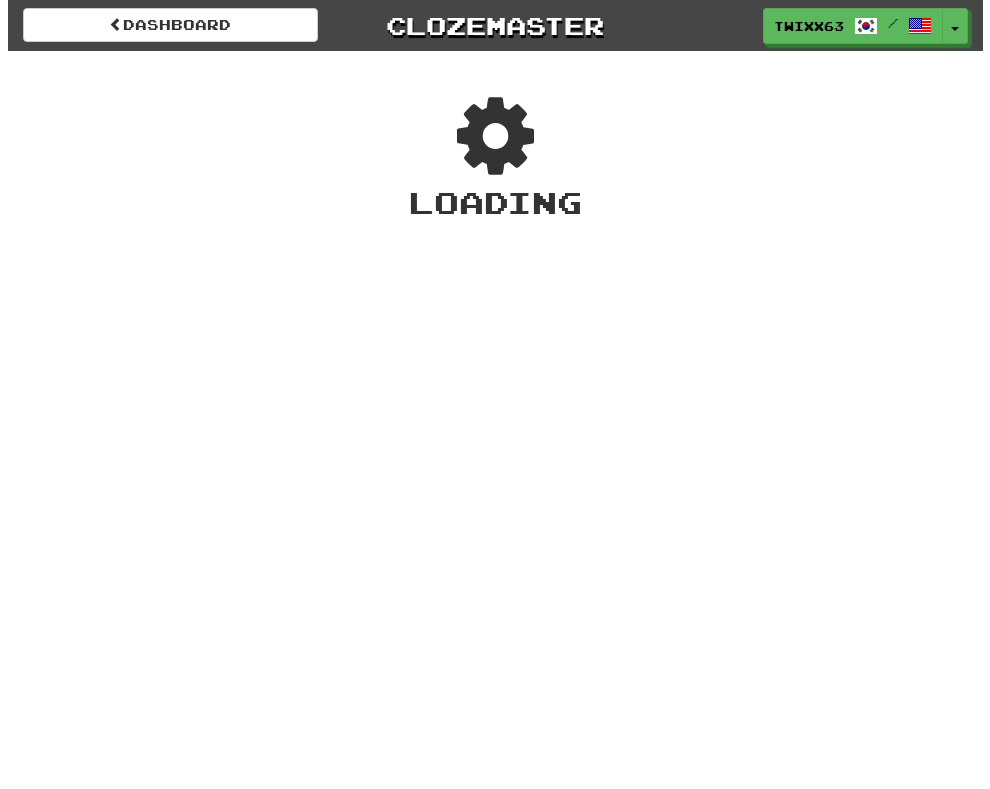 scroll, scrollTop: 0, scrollLeft: 0, axis: both 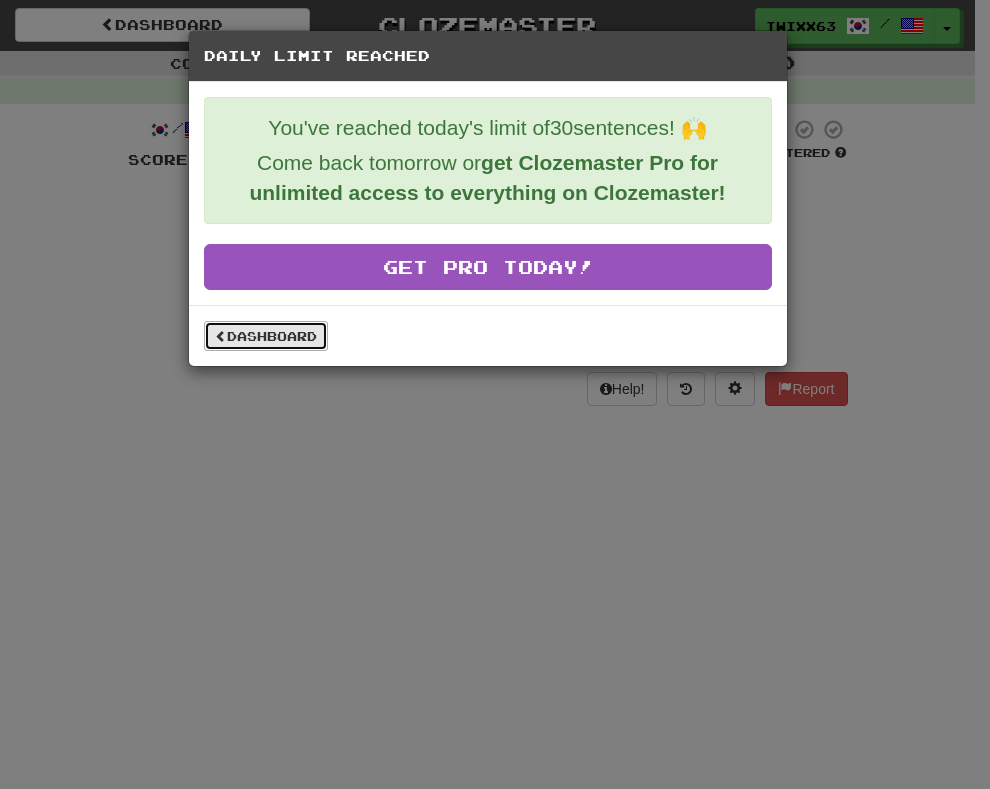 click on "Dashboard" at bounding box center (266, 336) 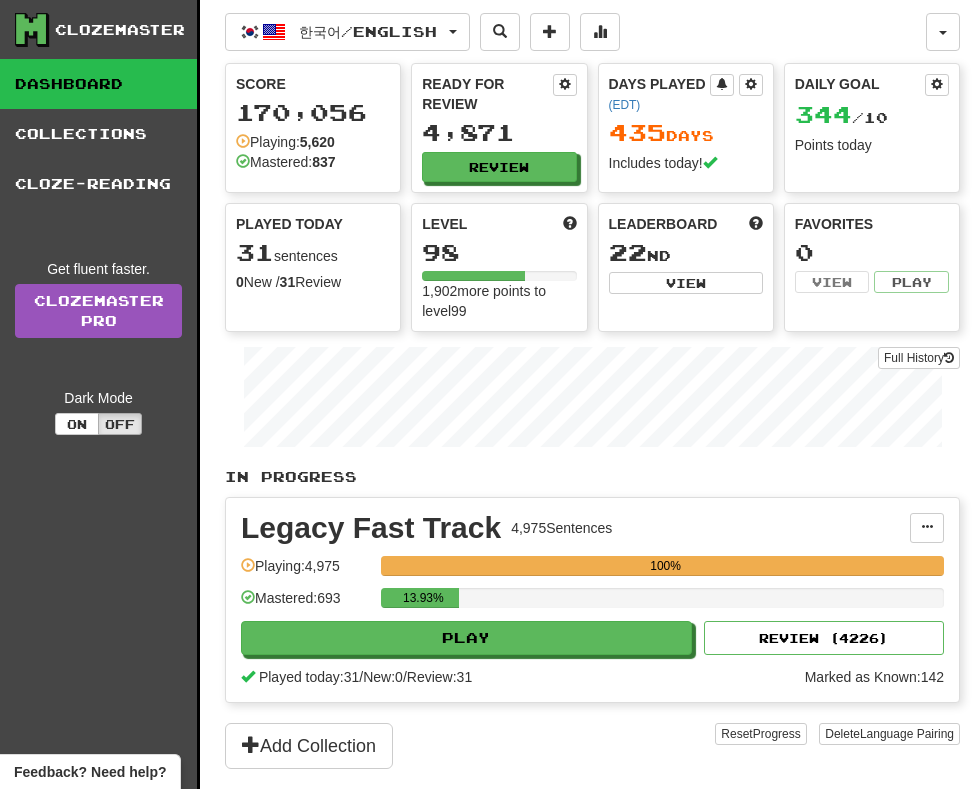 scroll, scrollTop: 0, scrollLeft: 0, axis: both 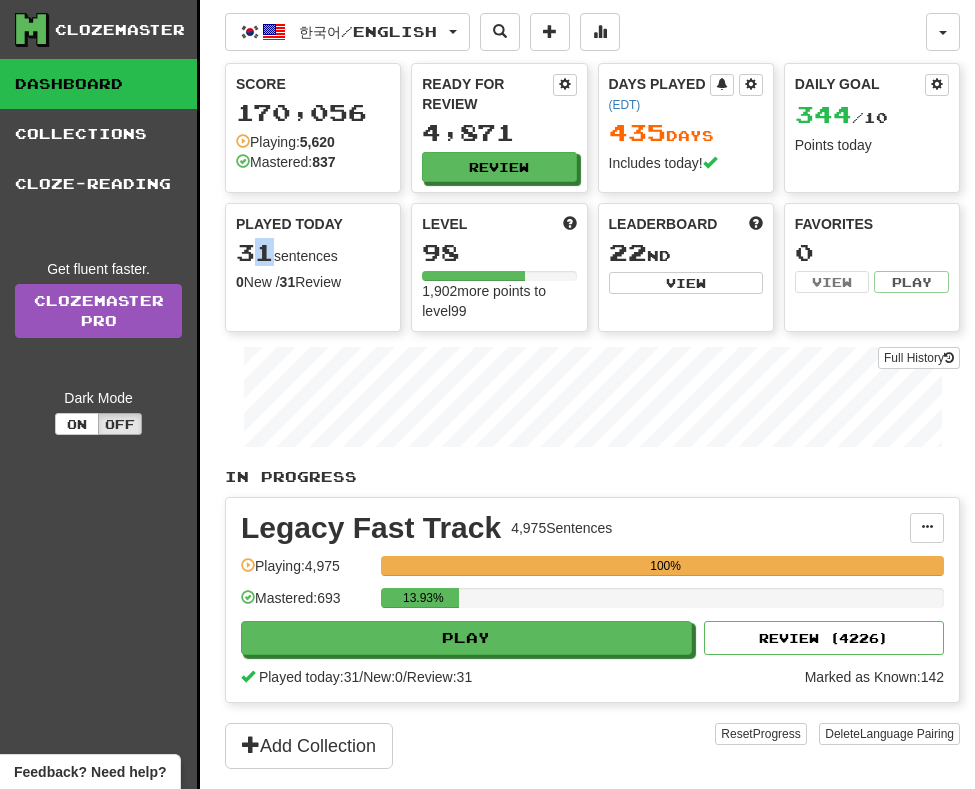 click on "31" at bounding box center [255, 252] 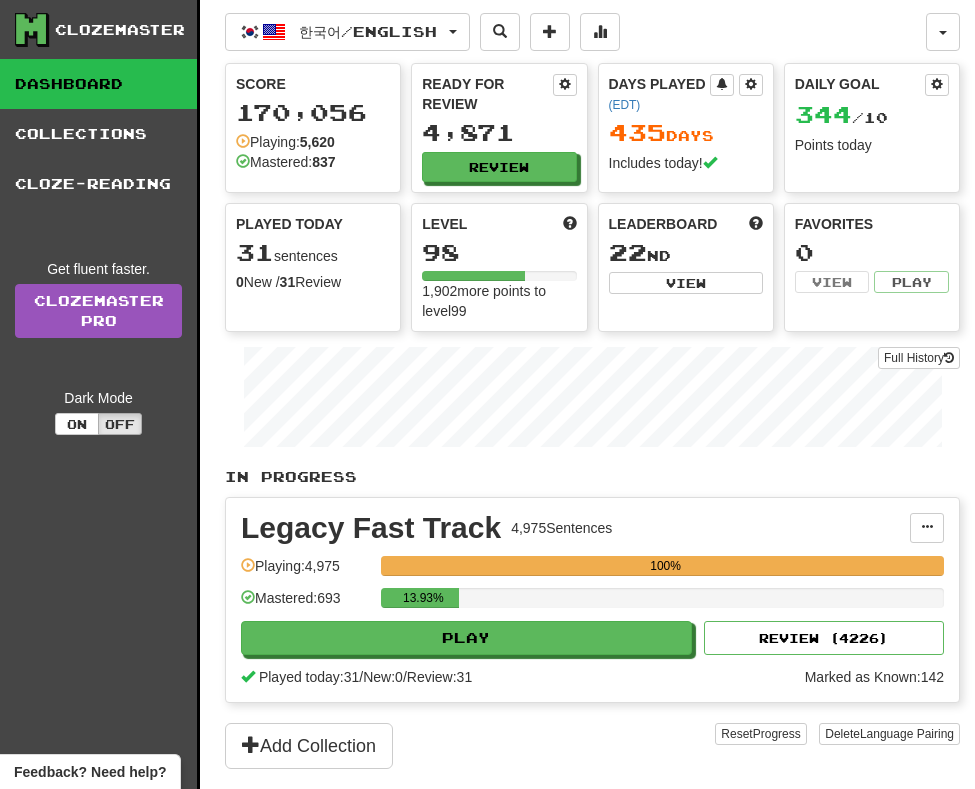 click on "31  sentences" at bounding box center [313, 253] 